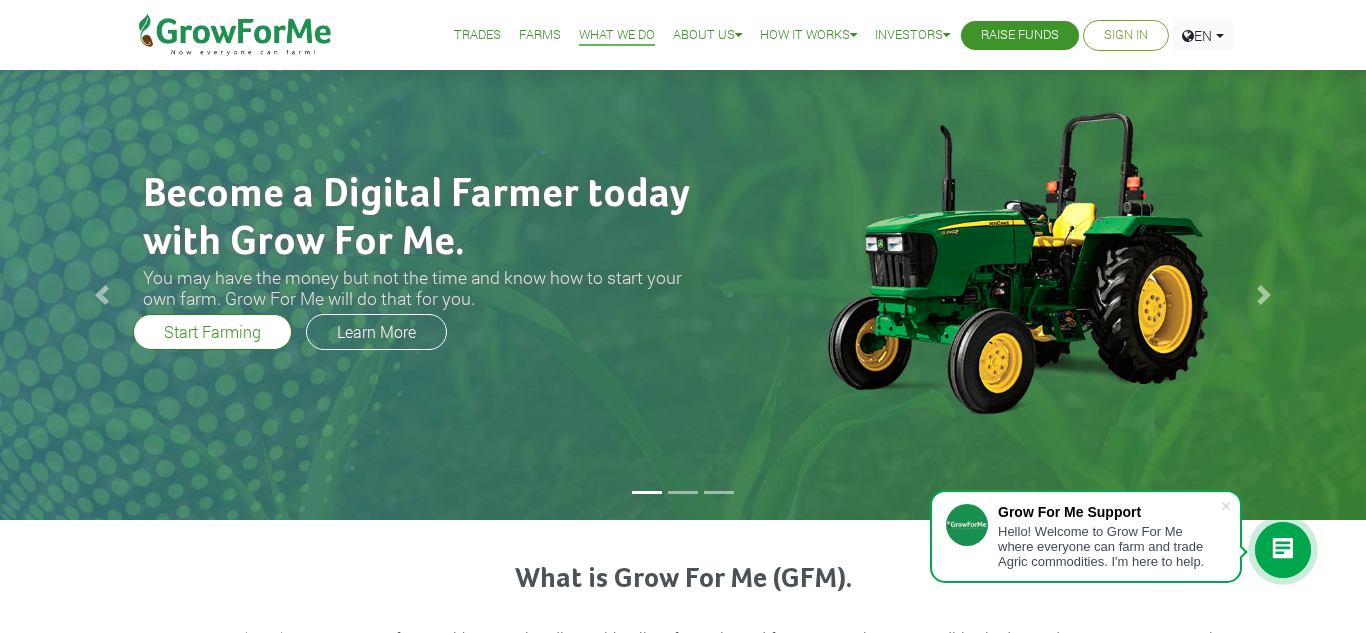 click on "Start Farming" at bounding box center (212, 332) 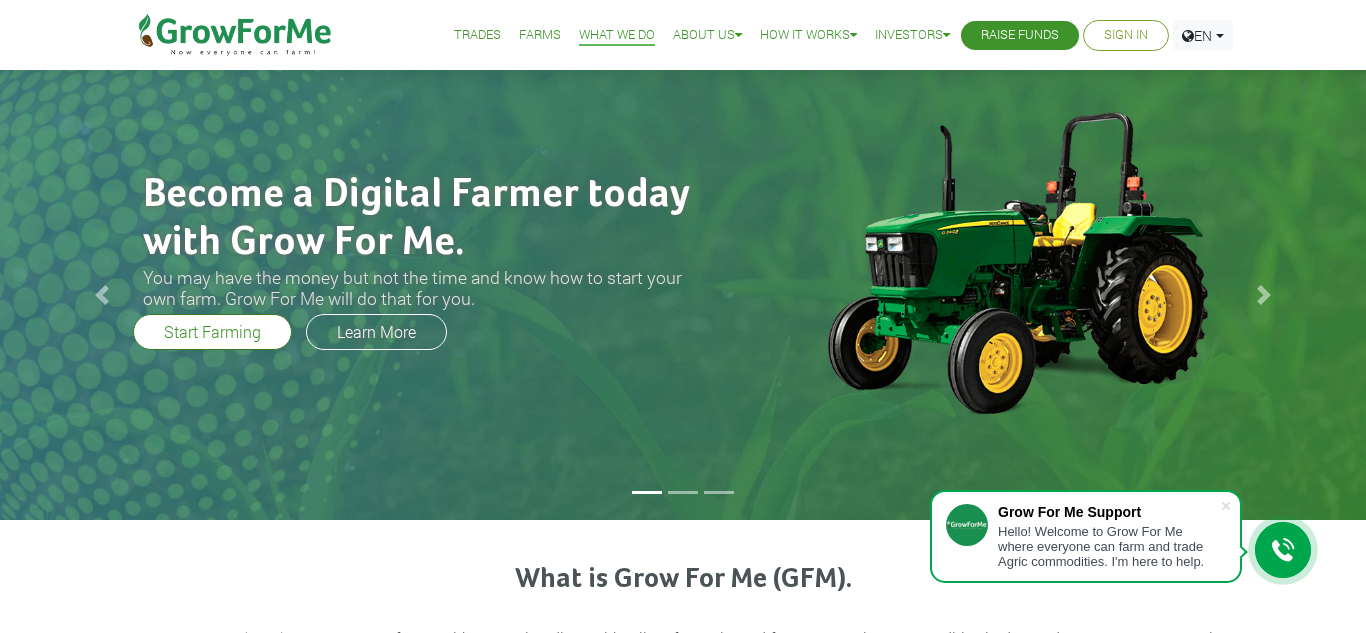 scroll, scrollTop: 0, scrollLeft: 0, axis: both 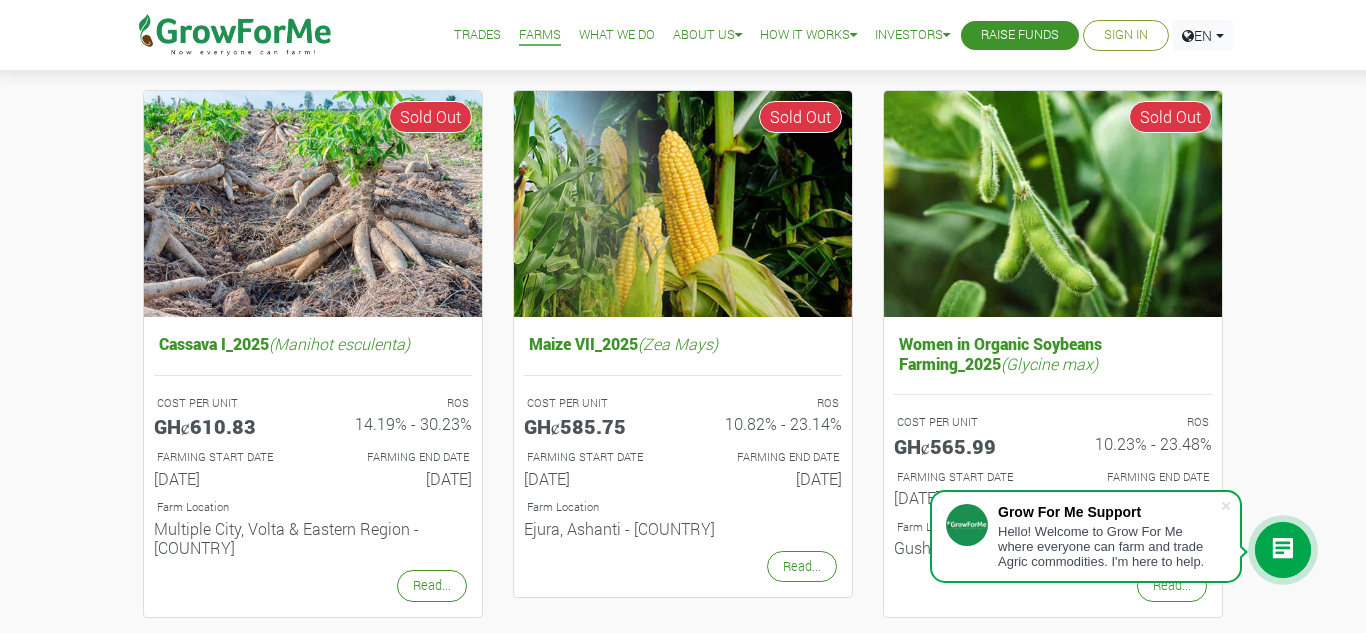 click on "Sign In" at bounding box center (1126, 35) 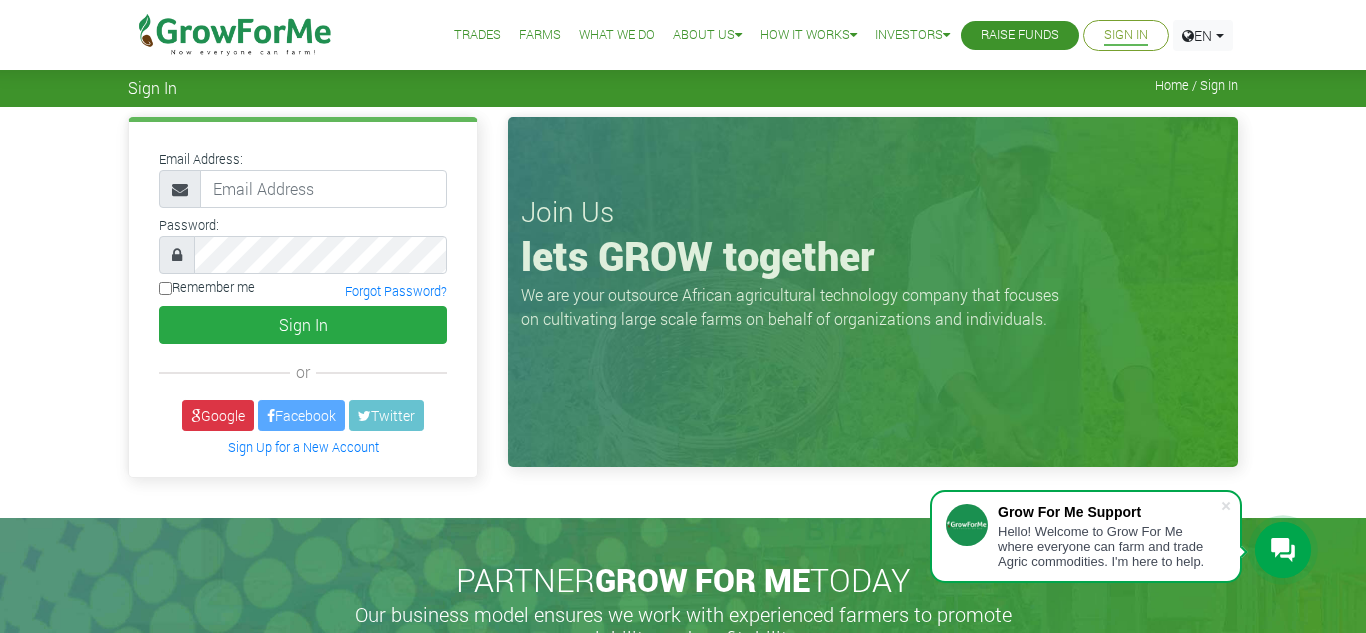 scroll, scrollTop: 0, scrollLeft: 0, axis: both 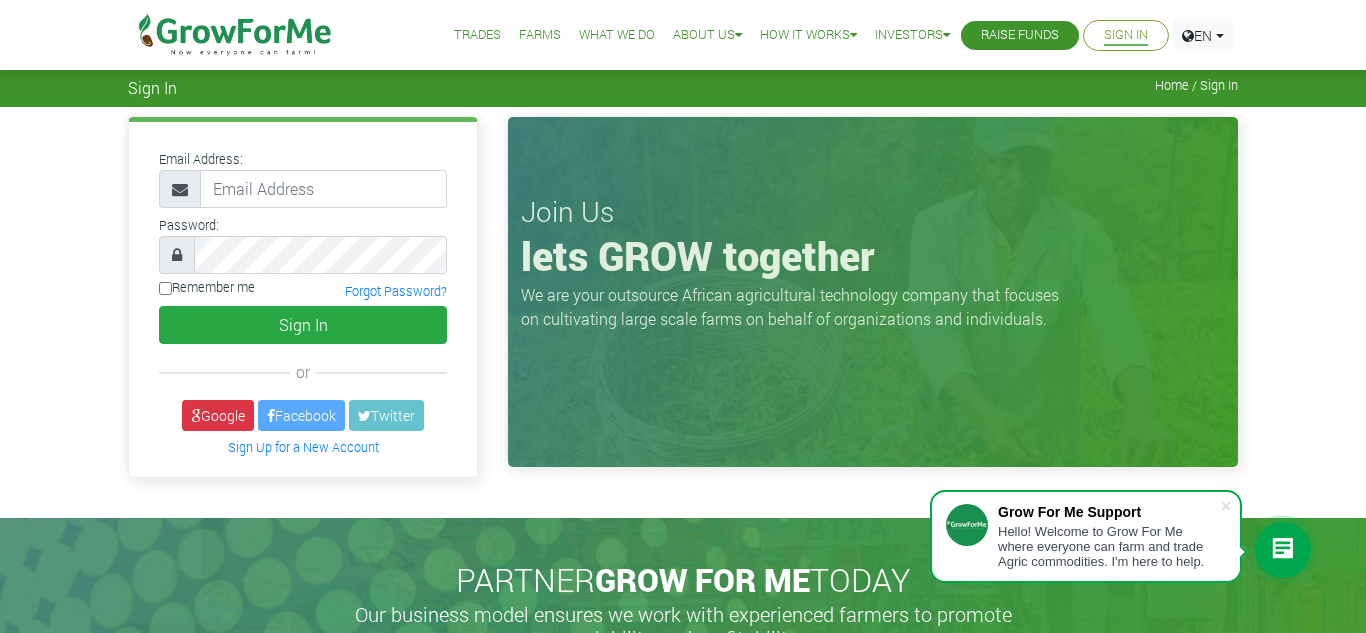 type on "[EMAIL]" 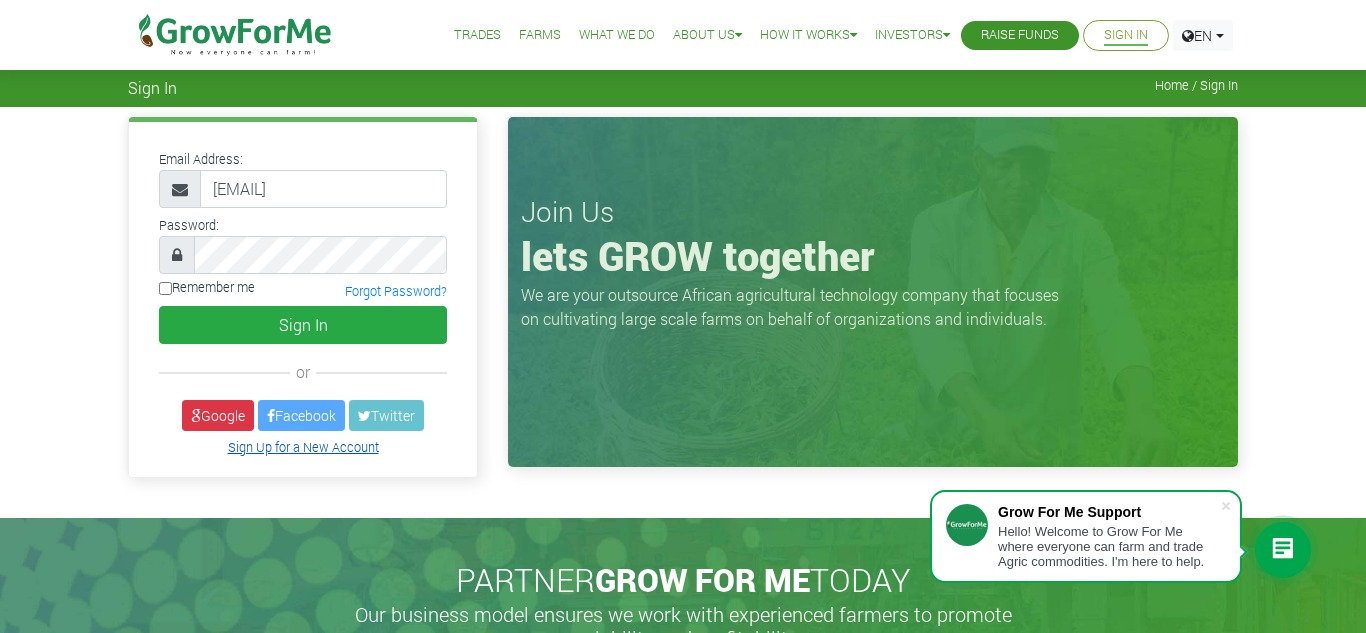 click on "Sign Up for a New Account" at bounding box center (303, 447) 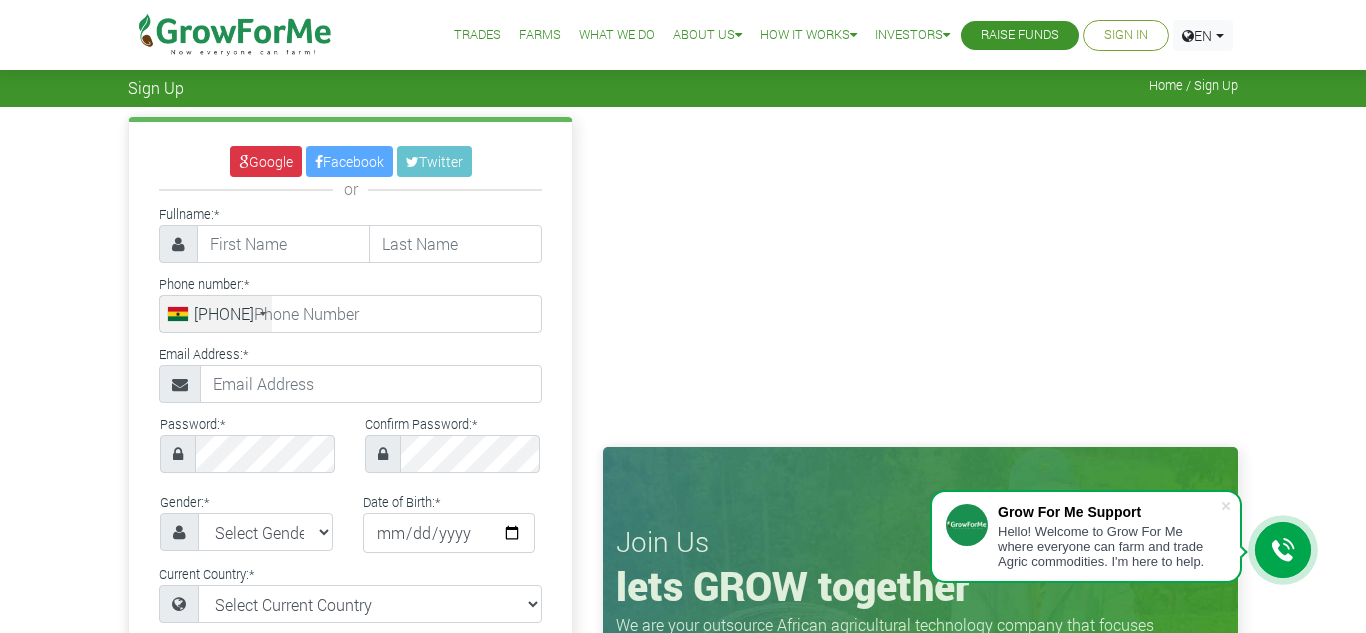 scroll, scrollTop: 0, scrollLeft: 0, axis: both 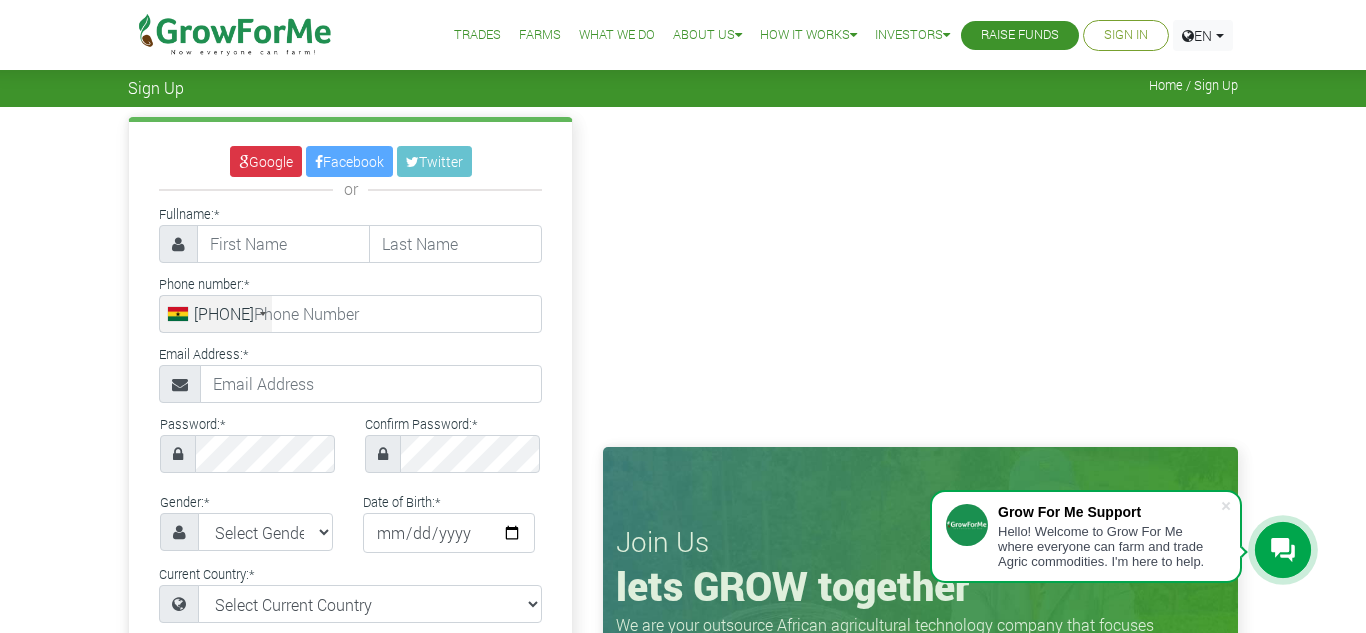 type on "Legend Mani" 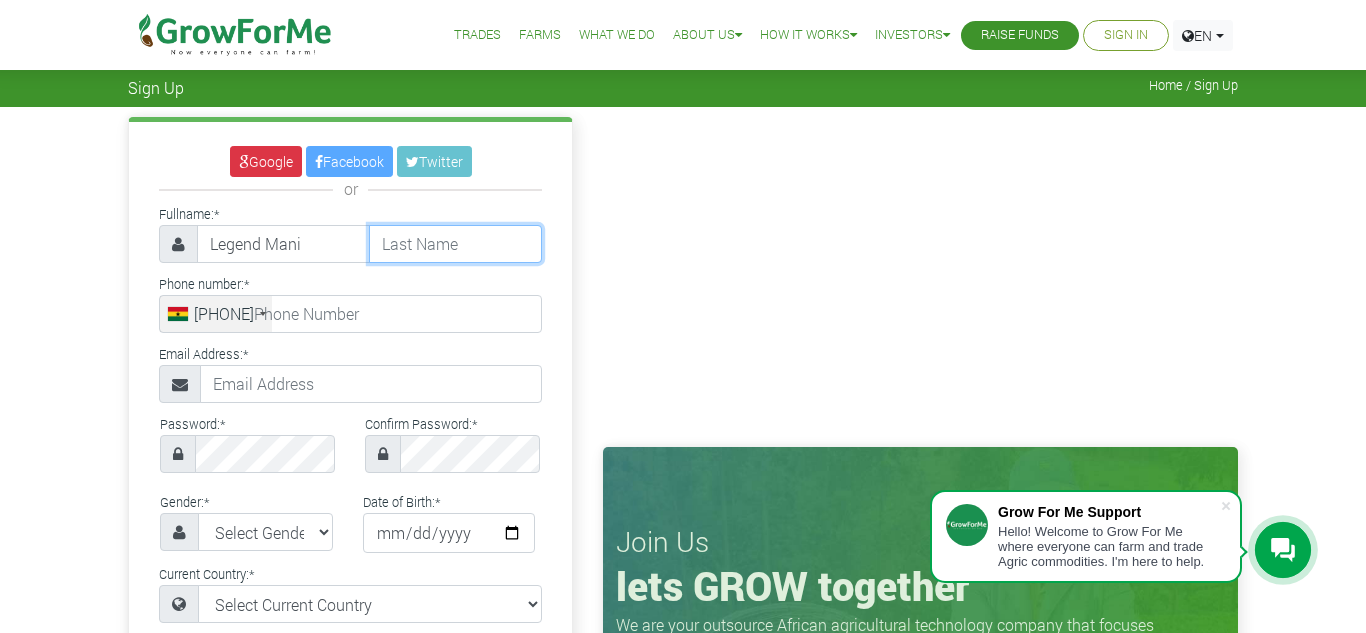 type on "Mani" 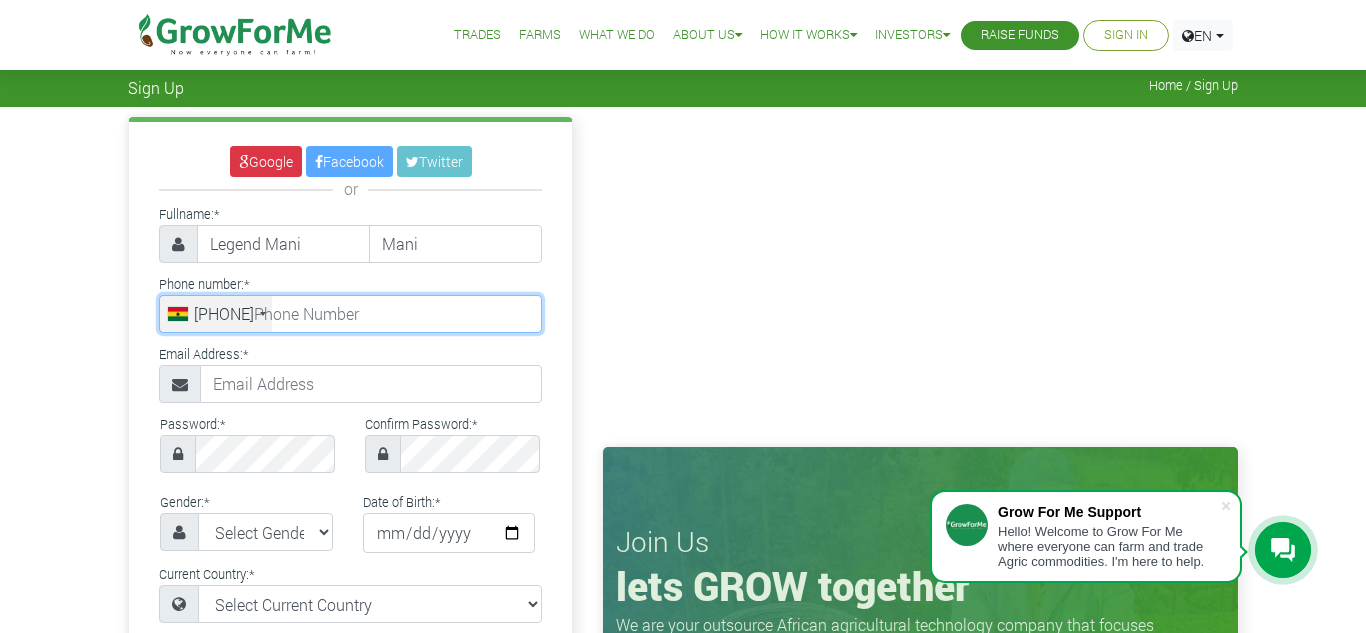 type on "[PHONE]" 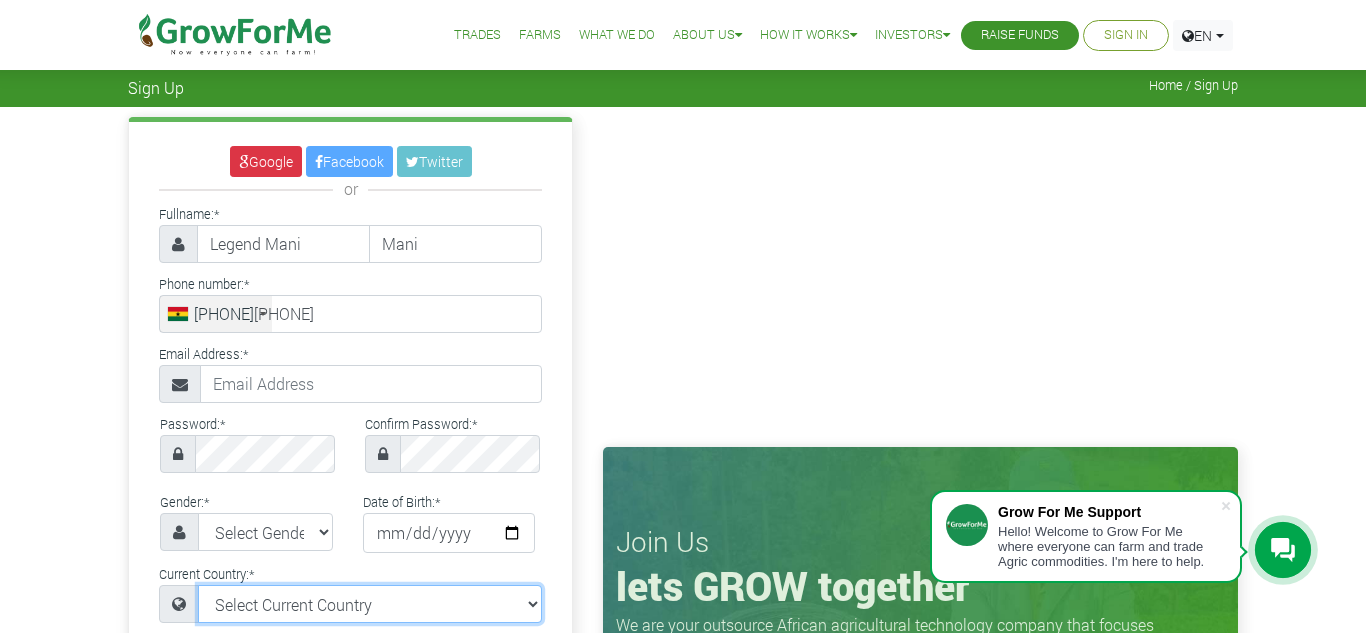 select on "+[COUNTRY]" 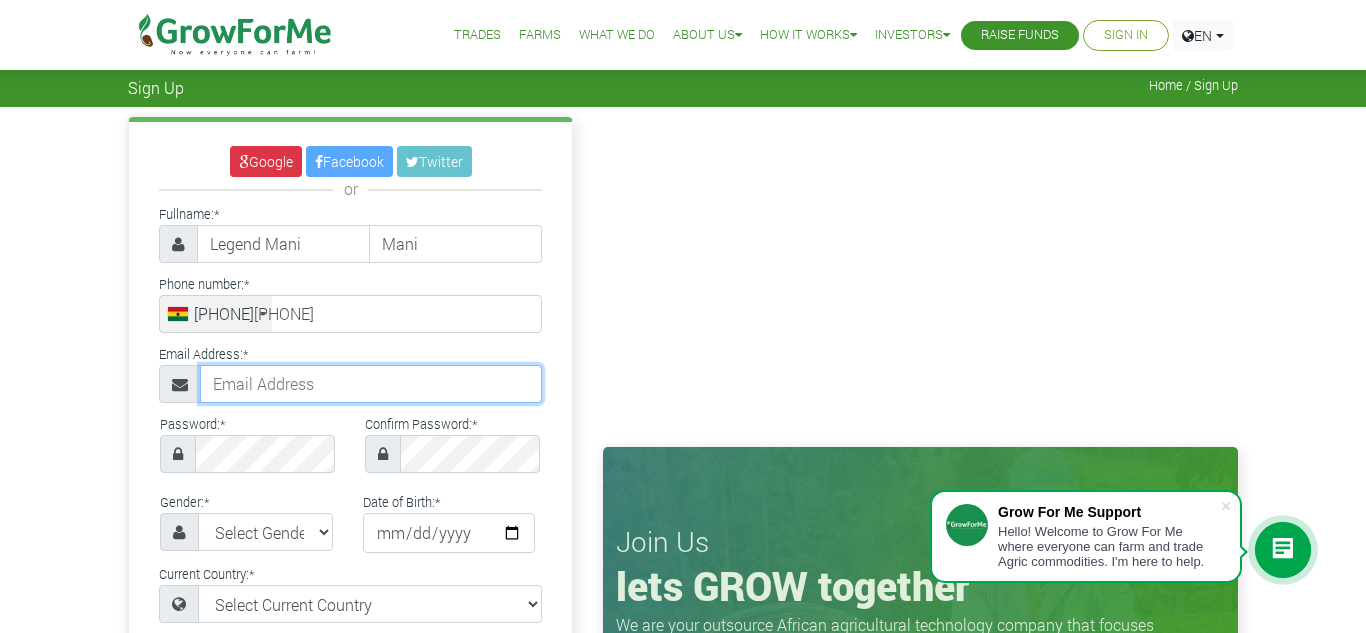 click at bounding box center (371, 384) 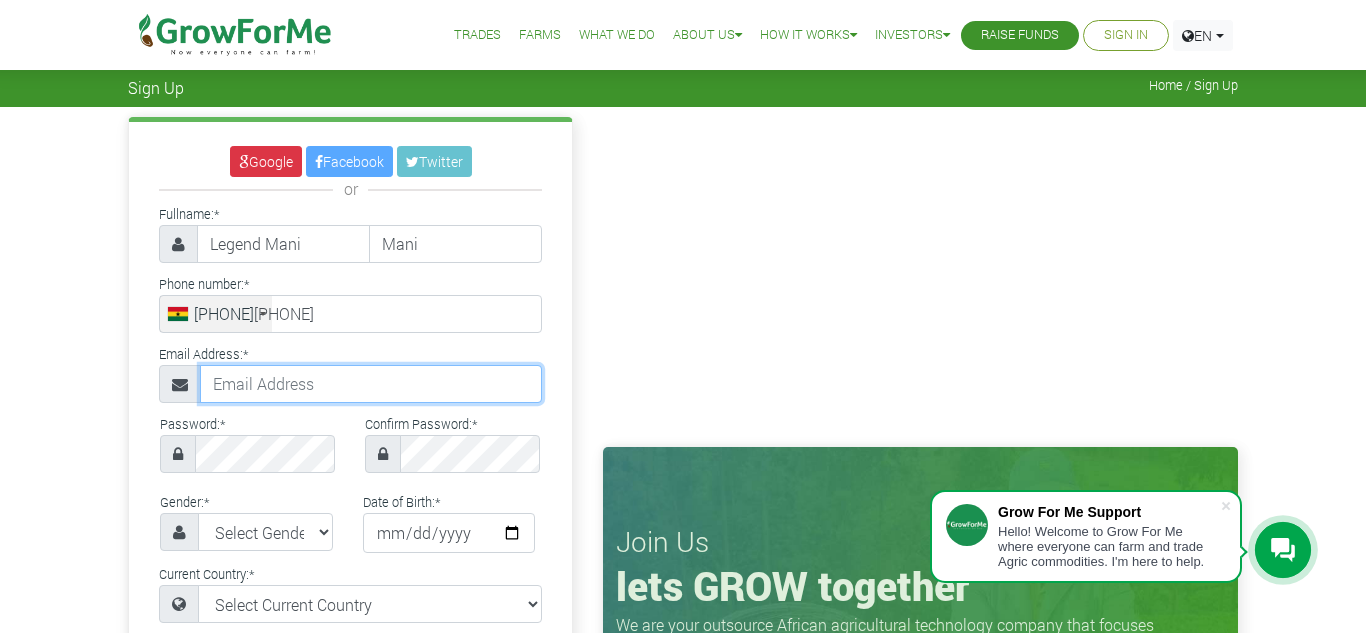 type on "[EMAIL]" 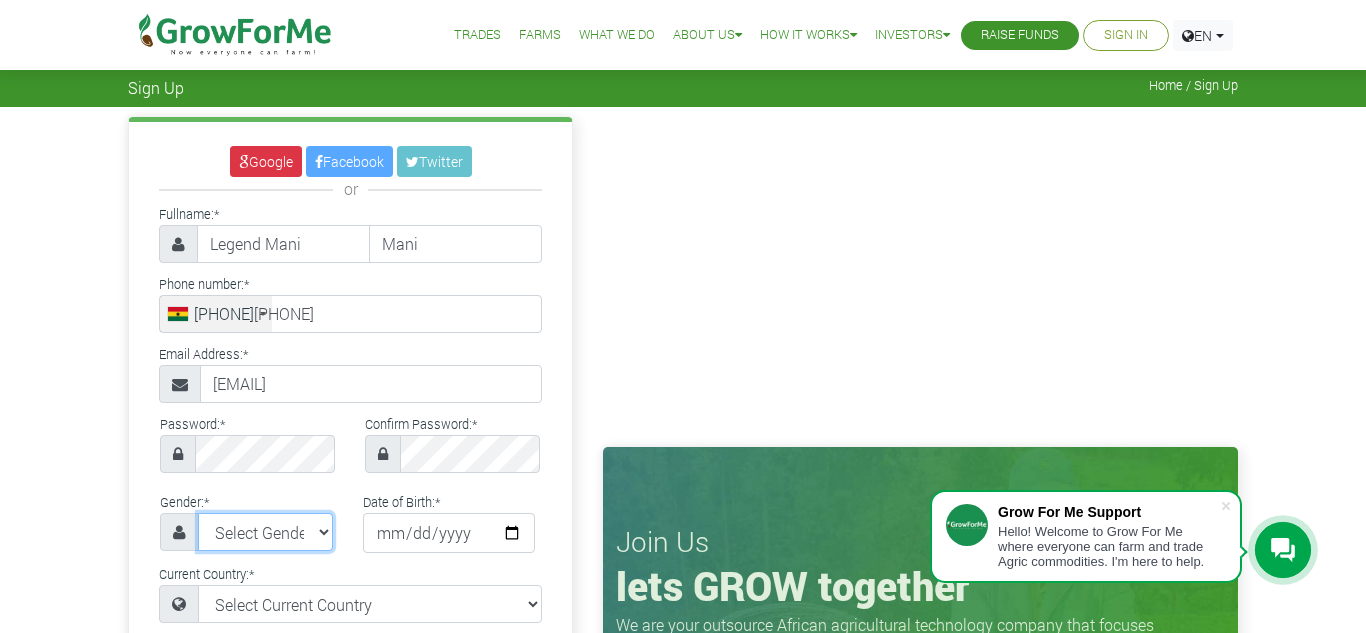 click on "Select Gender
Female
Male" at bounding box center [265, 532] 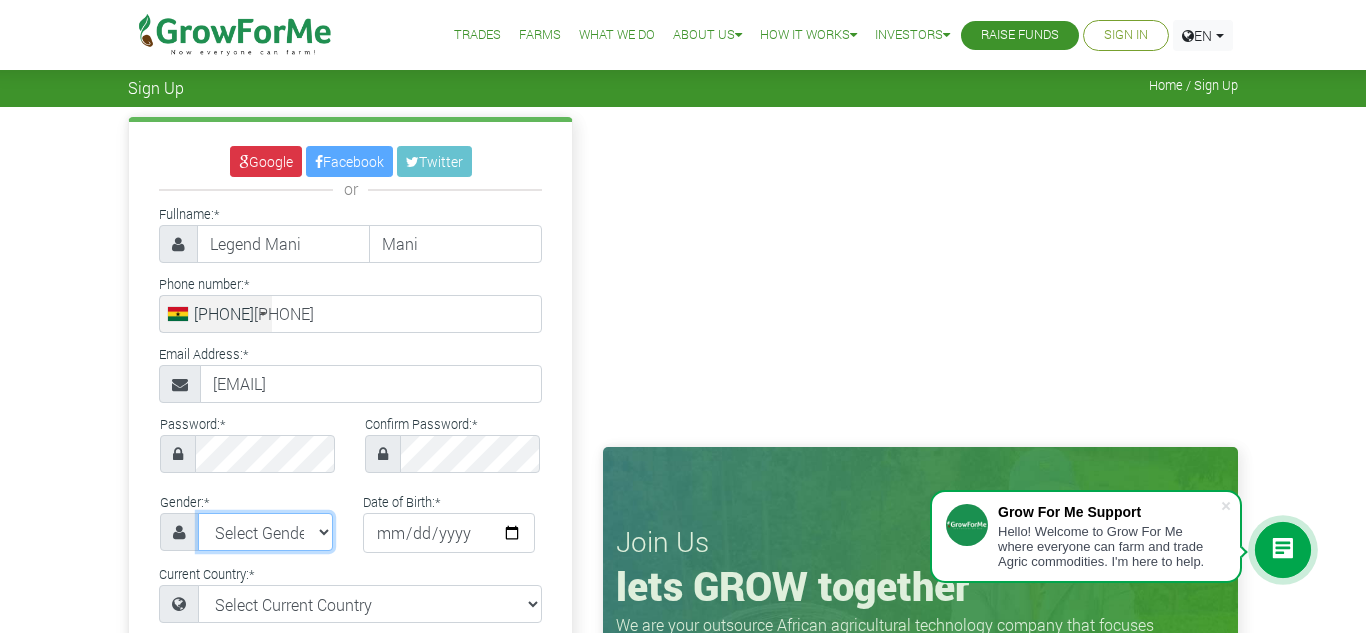 select on "Male" 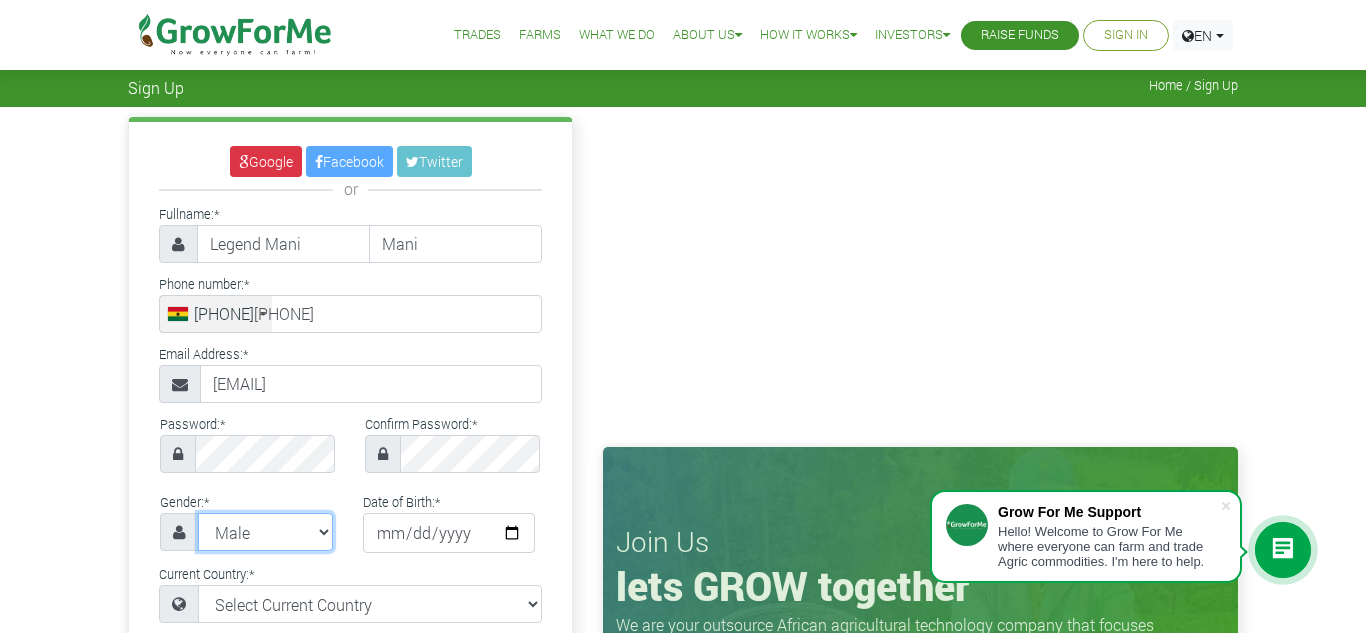 click on "Select Gender
Female
Male" at bounding box center [265, 532] 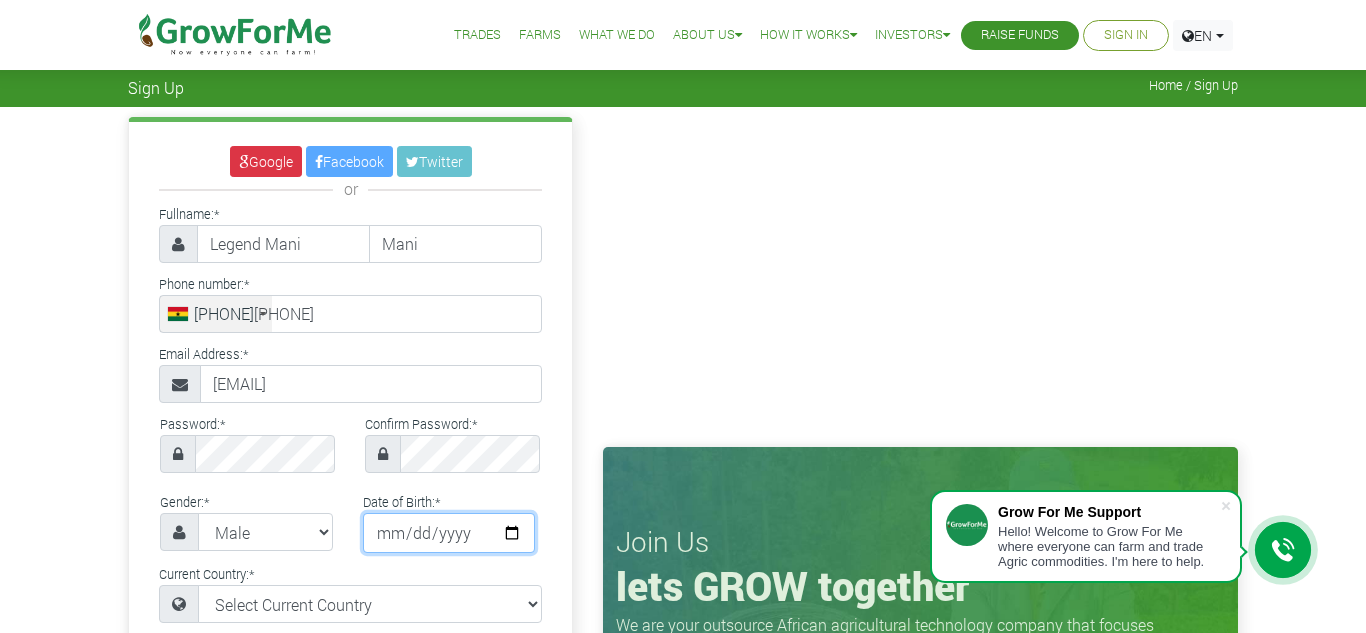 click at bounding box center [449, 533] 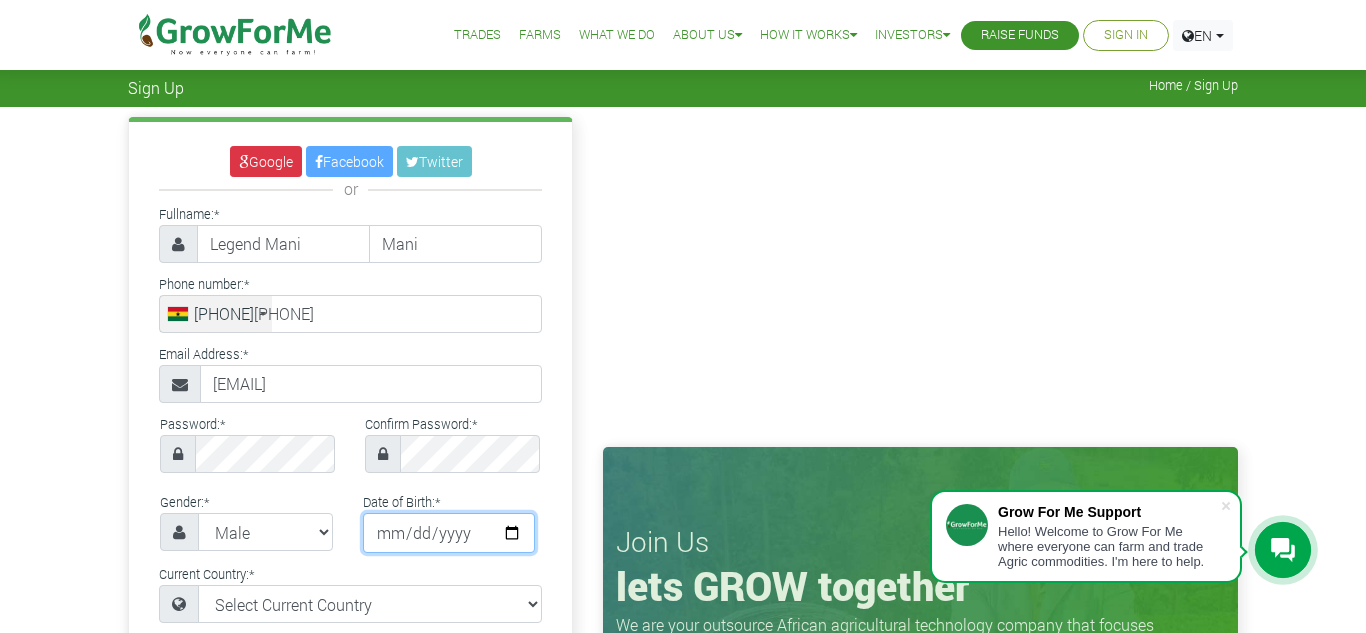click at bounding box center [449, 533] 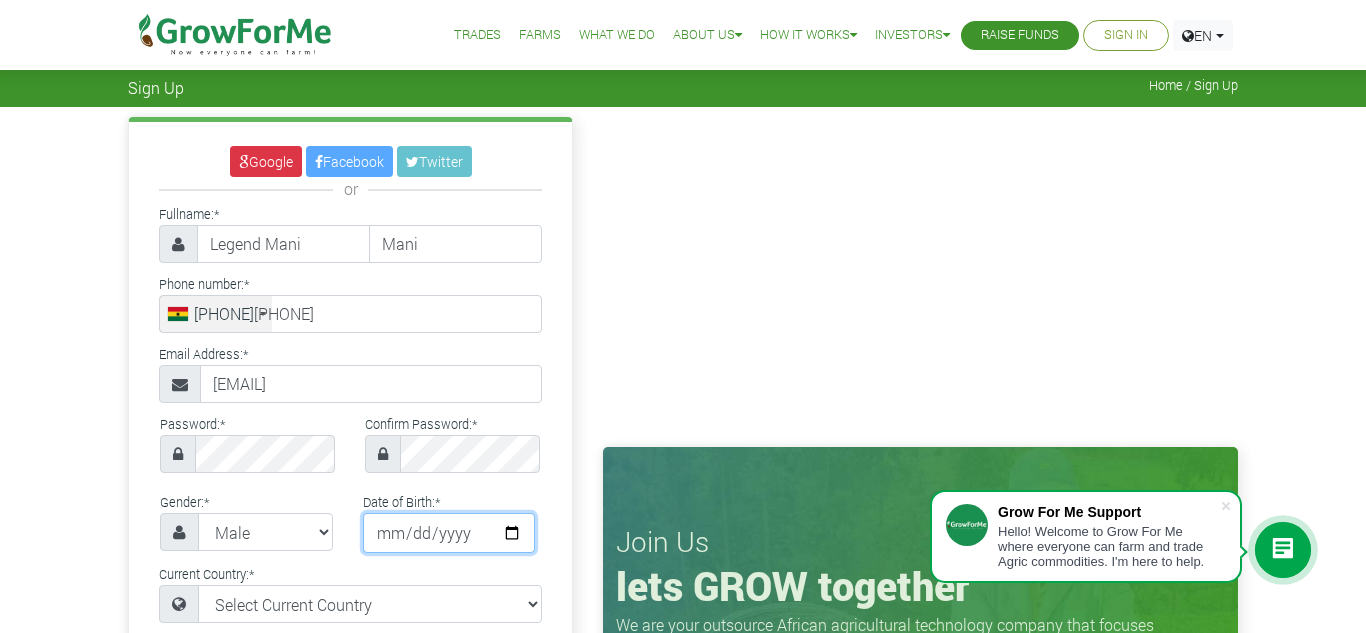 type on "1981-07-09" 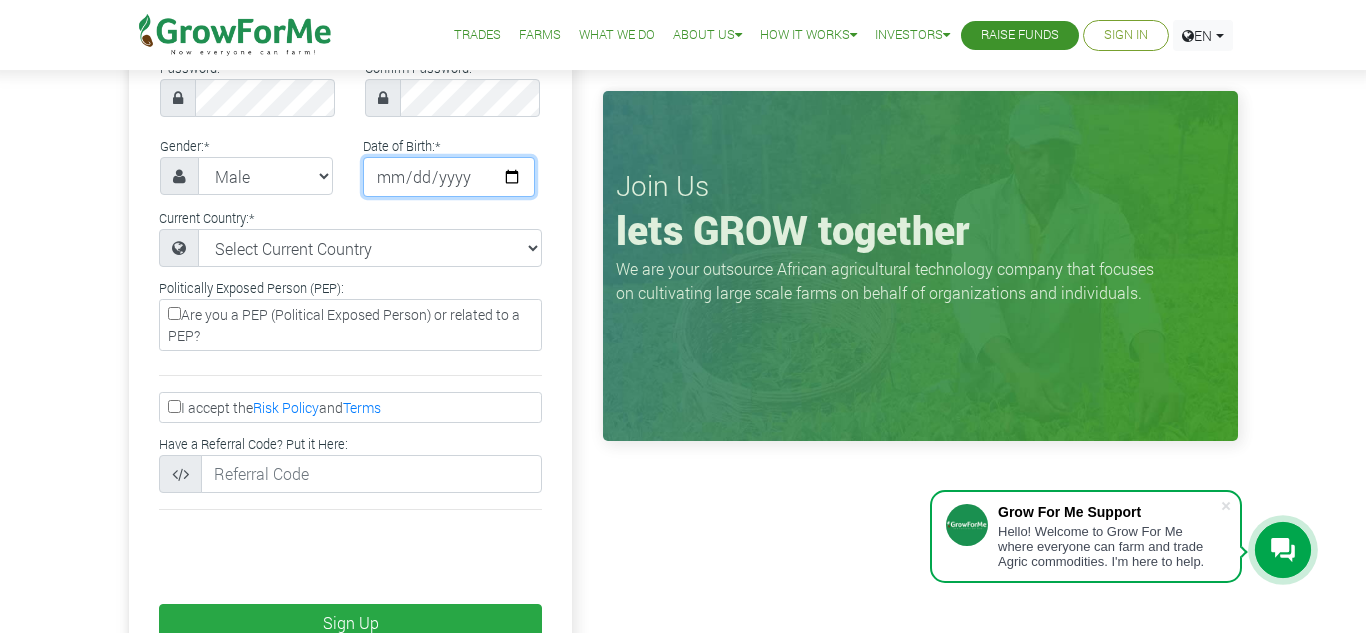 scroll, scrollTop: 359, scrollLeft: 0, axis: vertical 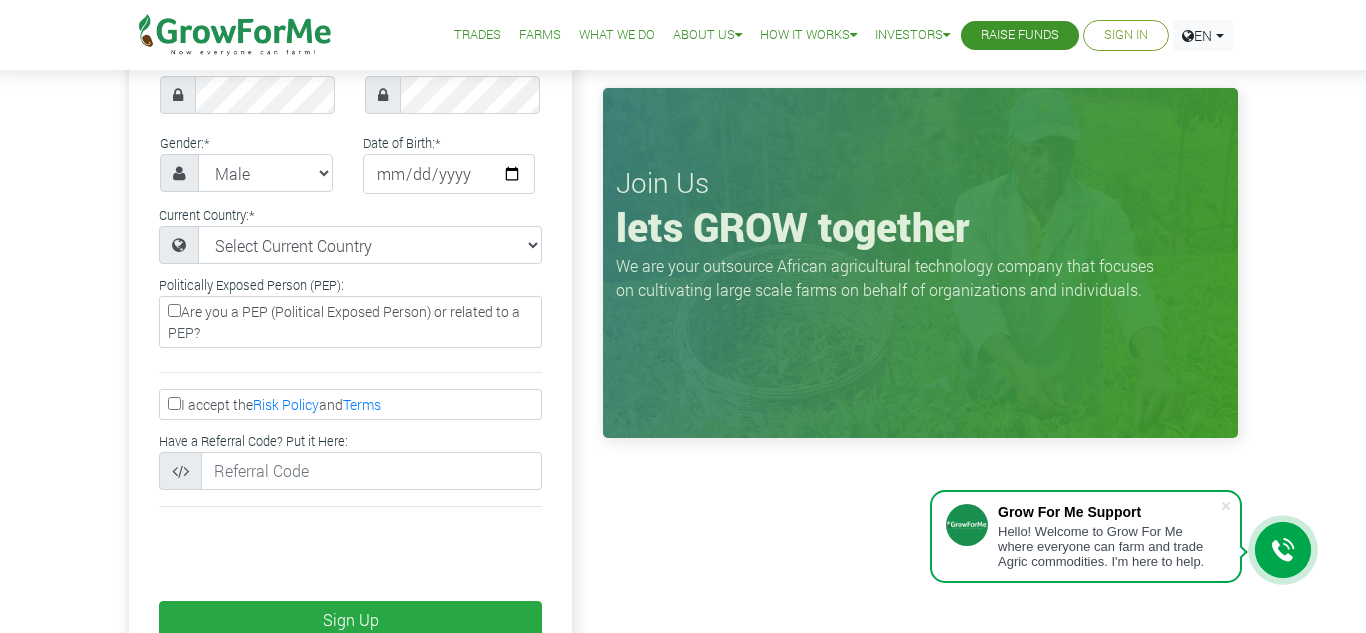 click on "I accept the   Risk Policy    and  Terms" at bounding box center [174, 403] 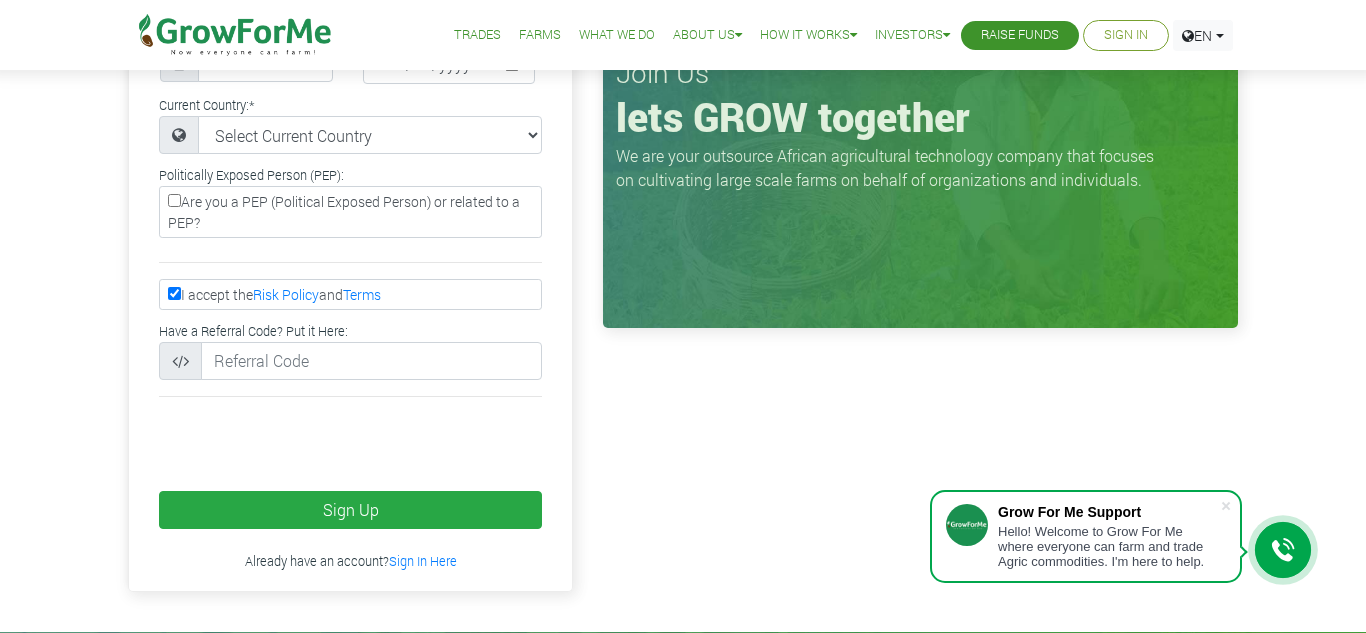 scroll, scrollTop: 472, scrollLeft: 0, axis: vertical 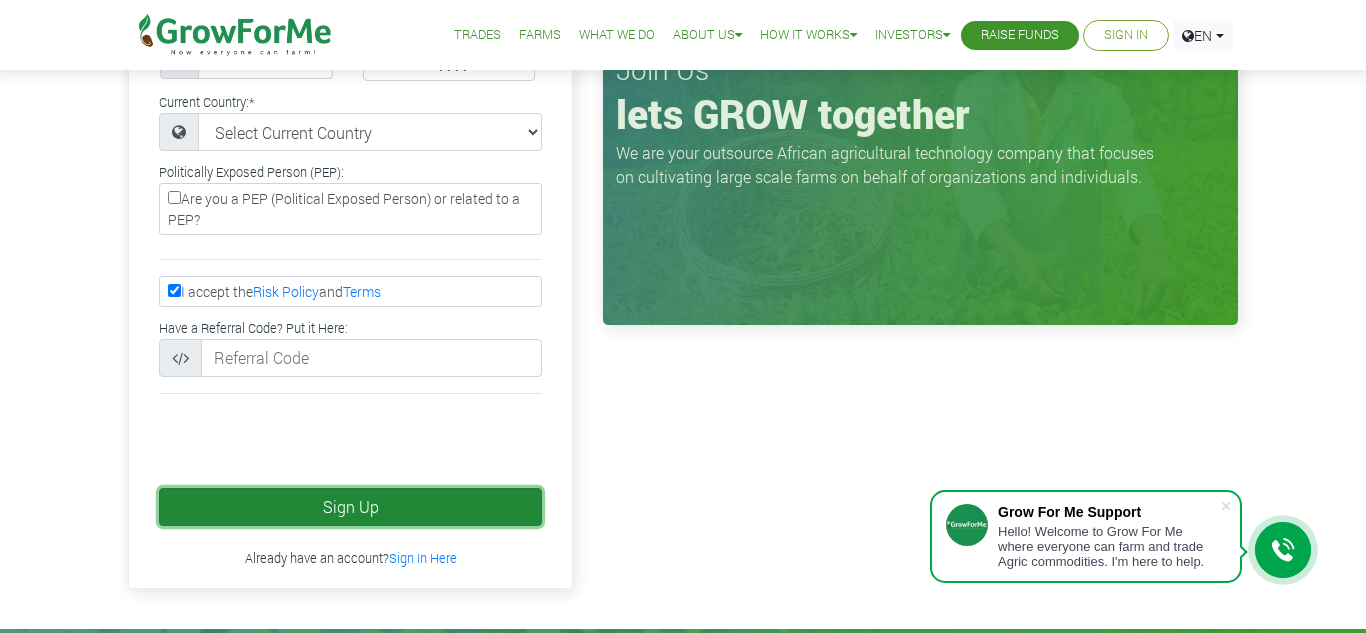 click on "Sign Up" at bounding box center [350, 507] 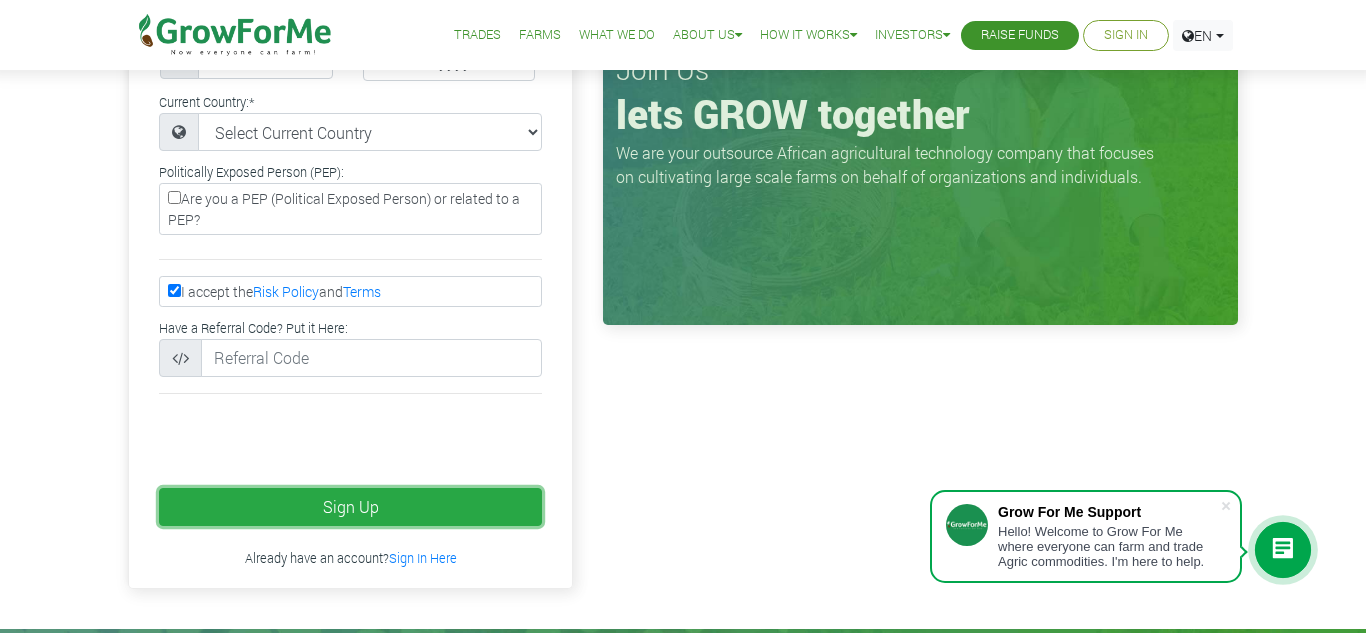 scroll, scrollTop: 286, scrollLeft: 0, axis: vertical 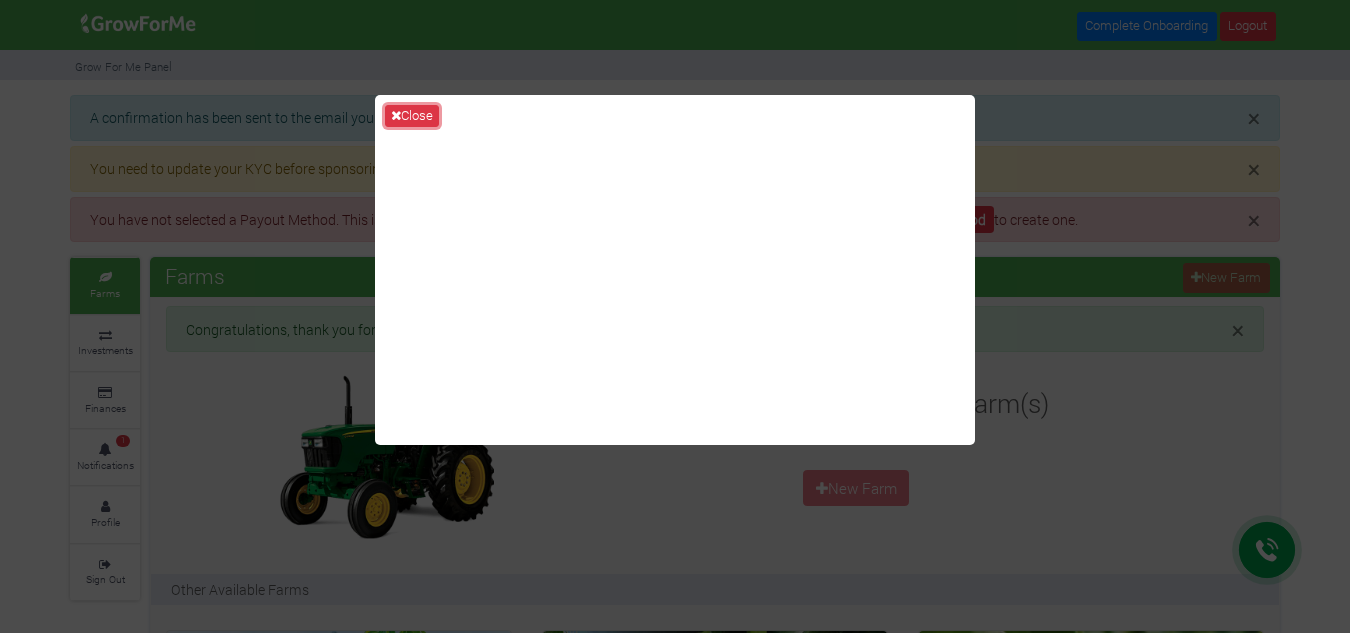 click on "Close" at bounding box center [412, 116] 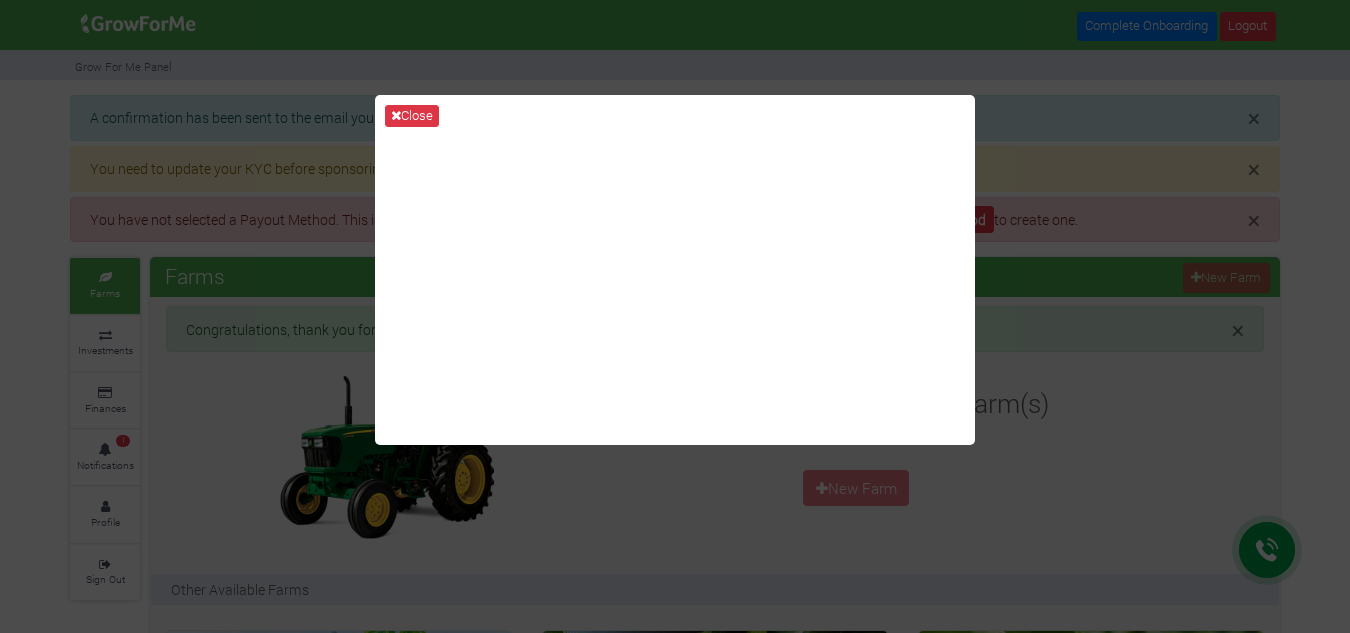 scroll, scrollTop: 0, scrollLeft: 0, axis: both 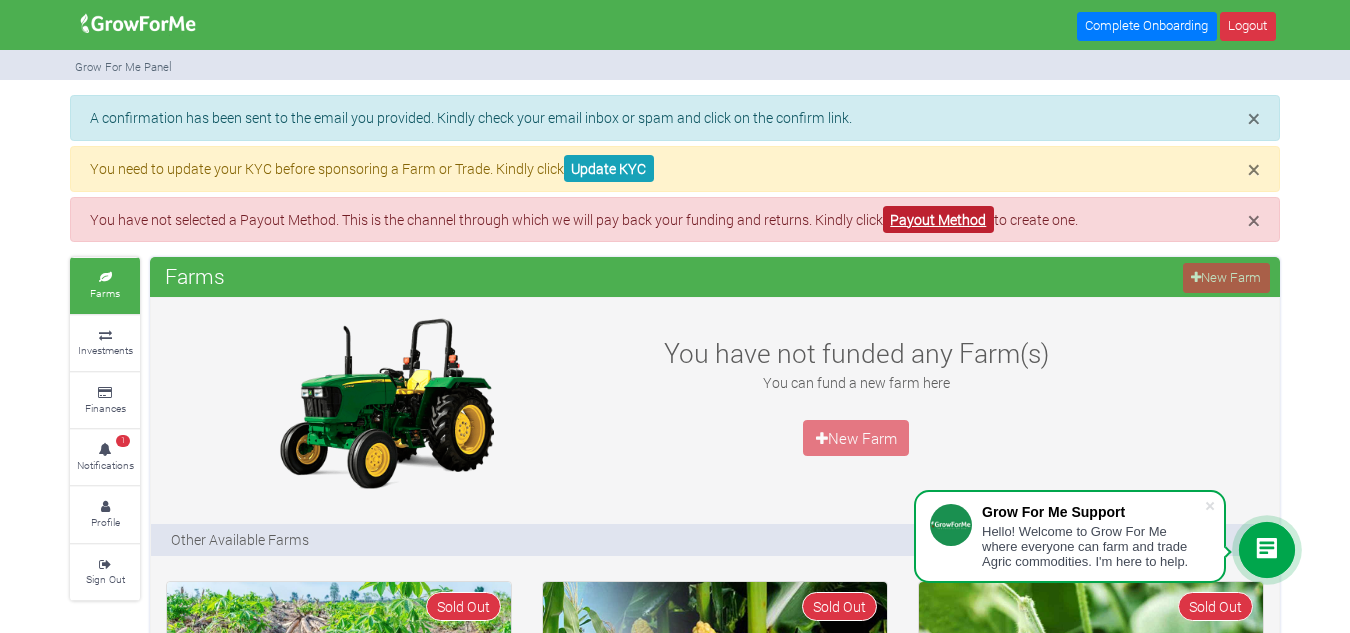 click on "Payout Method" at bounding box center [938, 219] 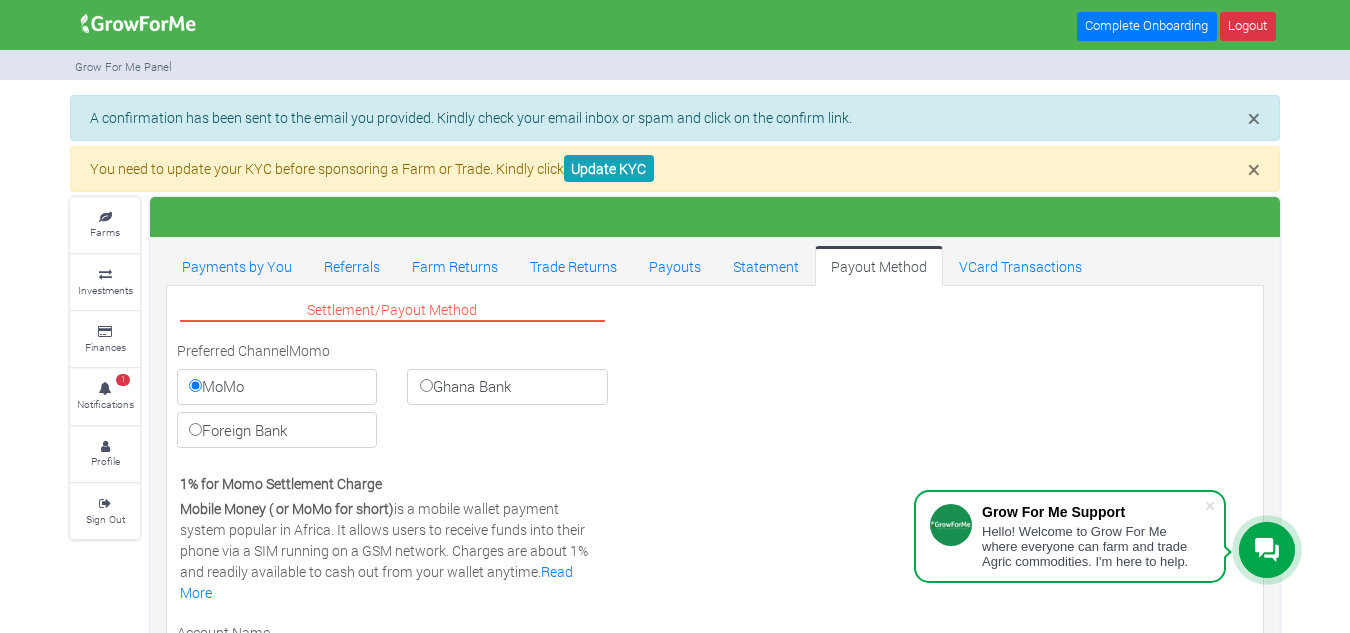 scroll, scrollTop: 116, scrollLeft: 0, axis: vertical 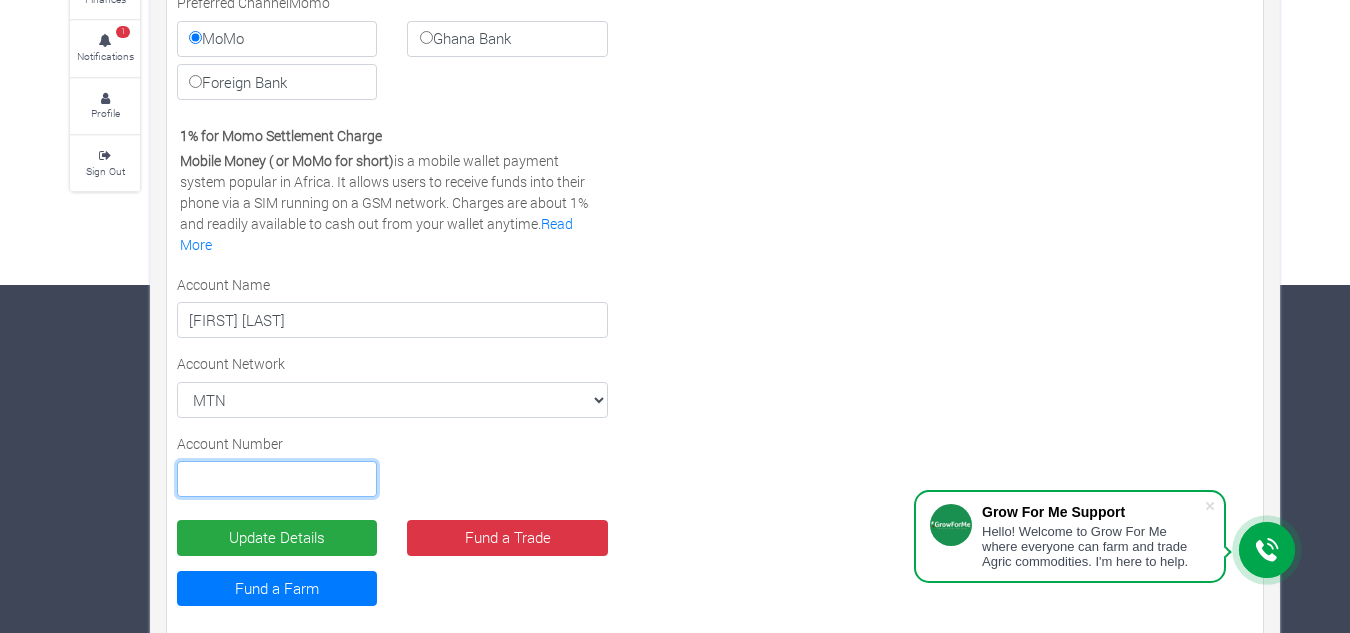 click at bounding box center [277, 479] 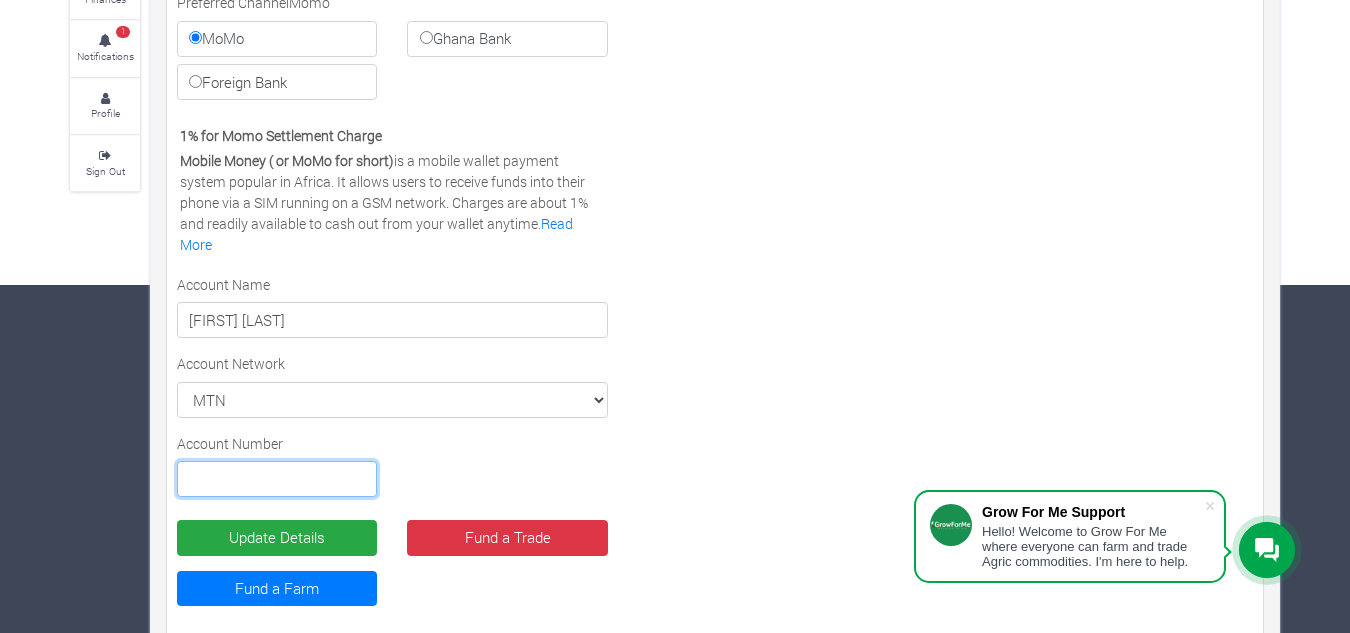 type on "[PHONE]" 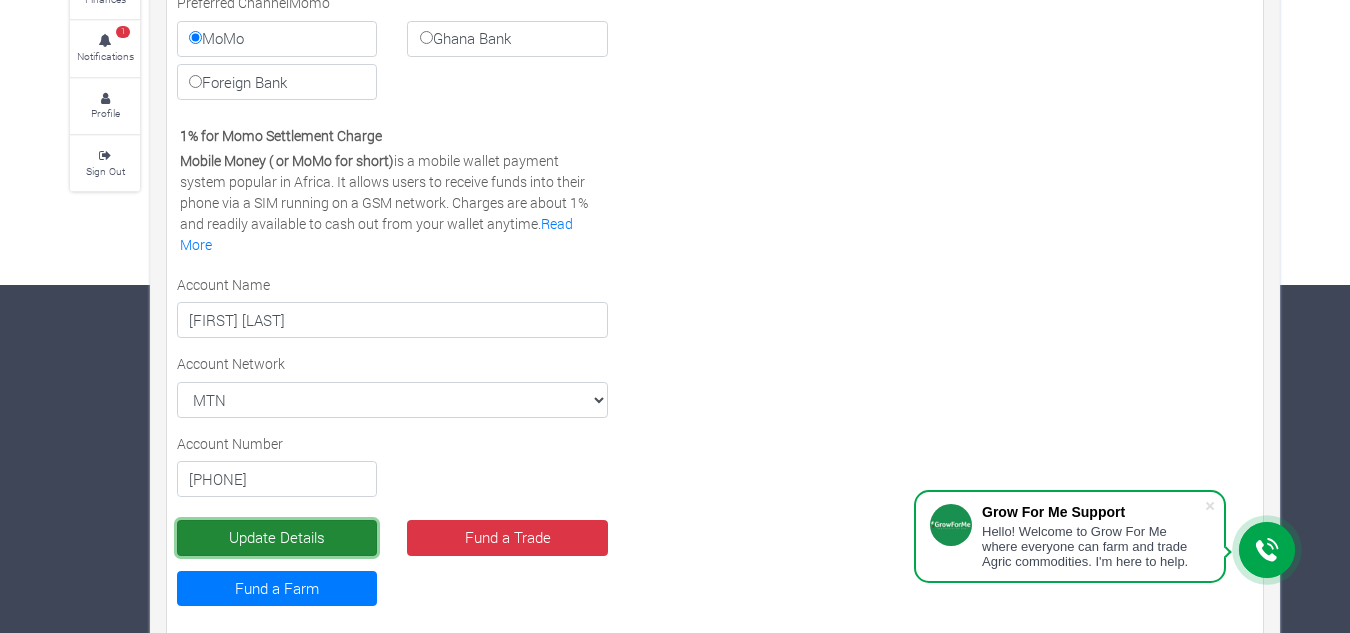 click on "Update Details" at bounding box center (277, 538) 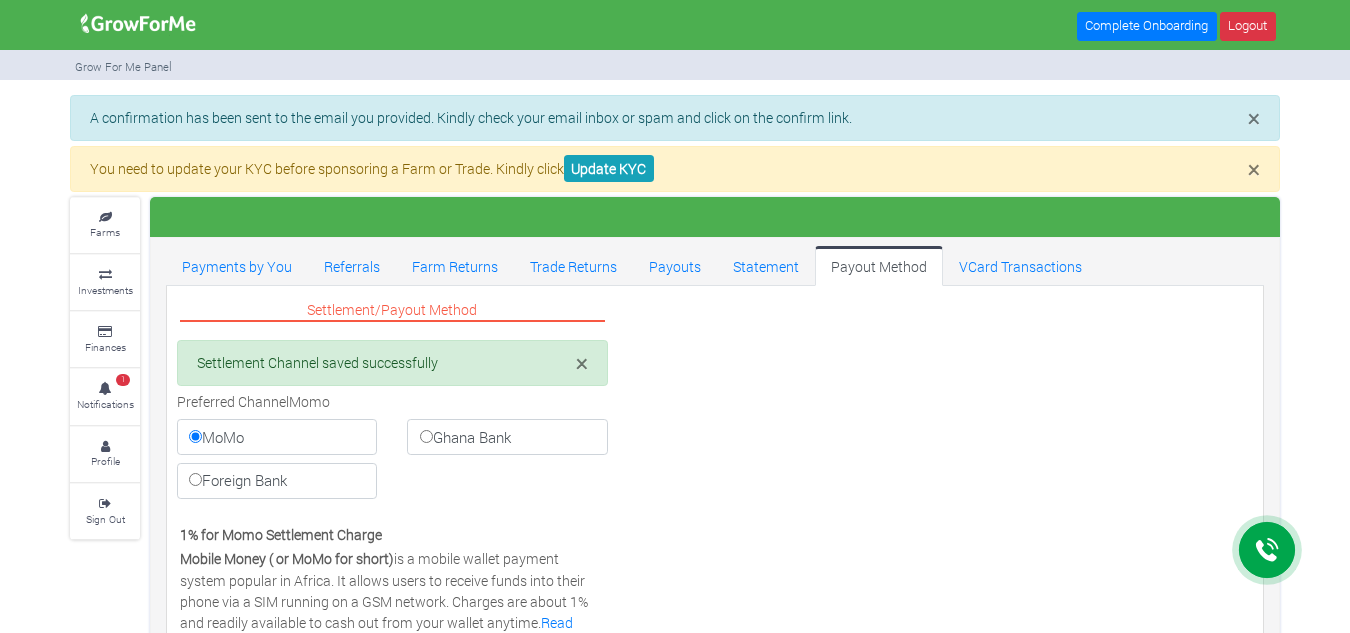 scroll, scrollTop: 0, scrollLeft: 0, axis: both 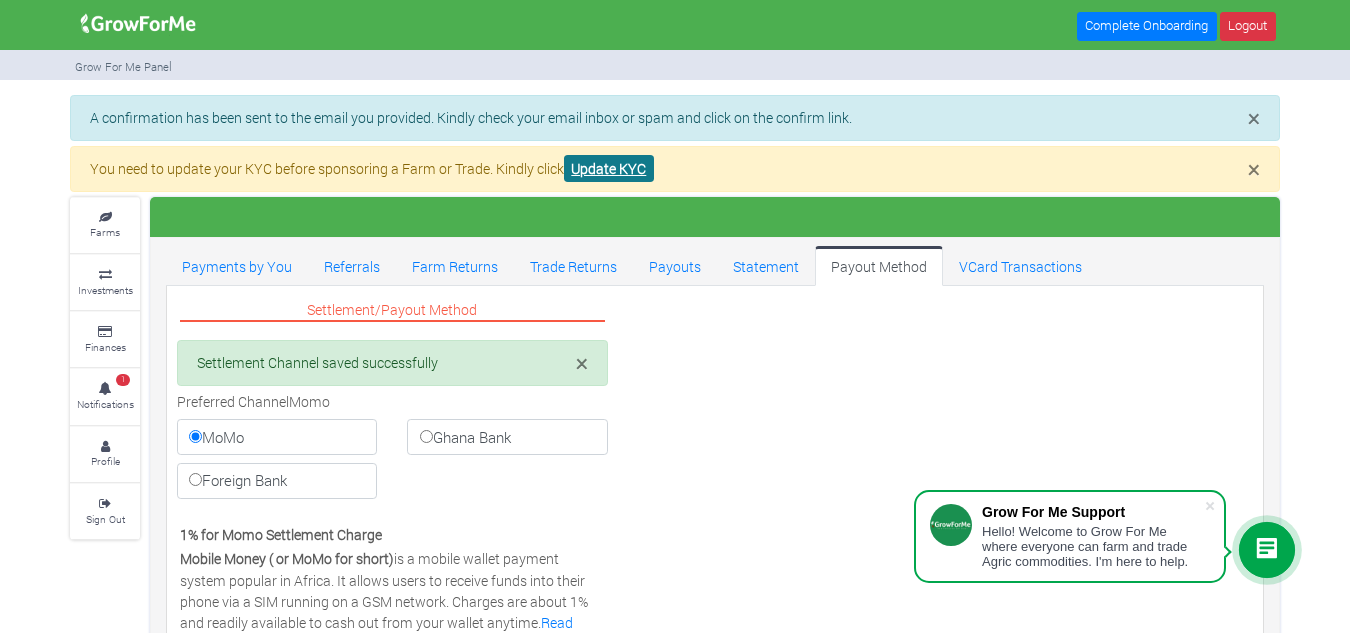 click on "Update KYC" at bounding box center (609, 168) 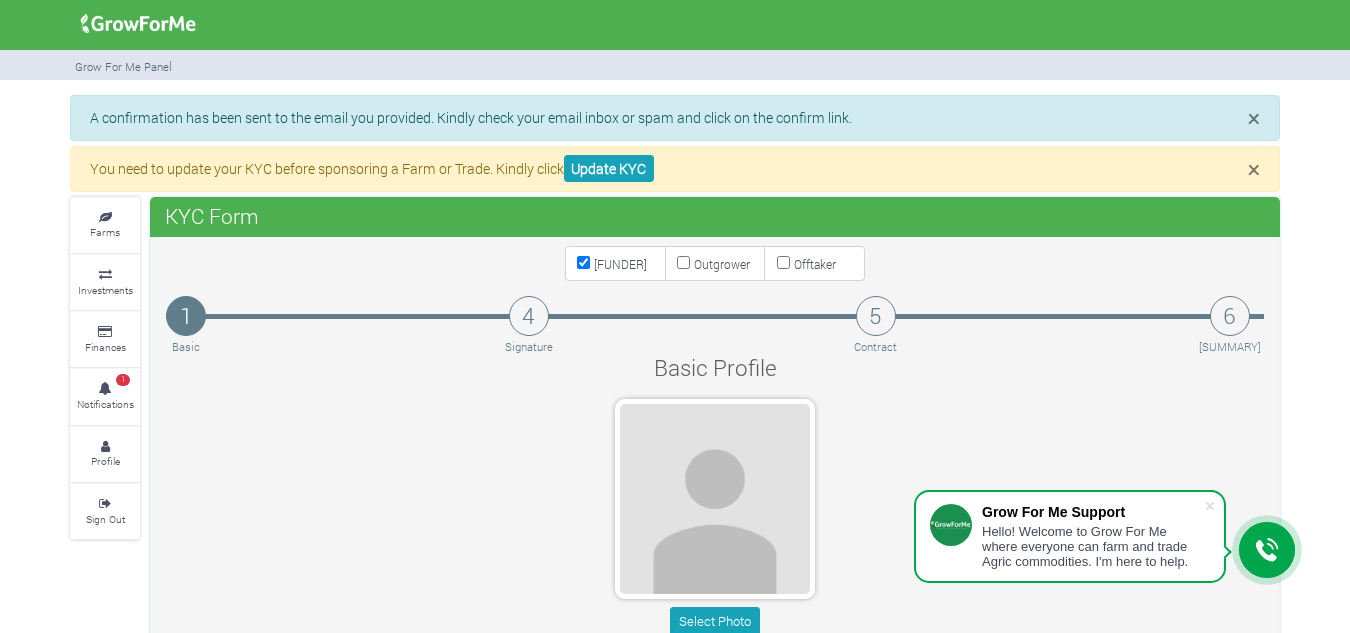 scroll, scrollTop: 106, scrollLeft: 0, axis: vertical 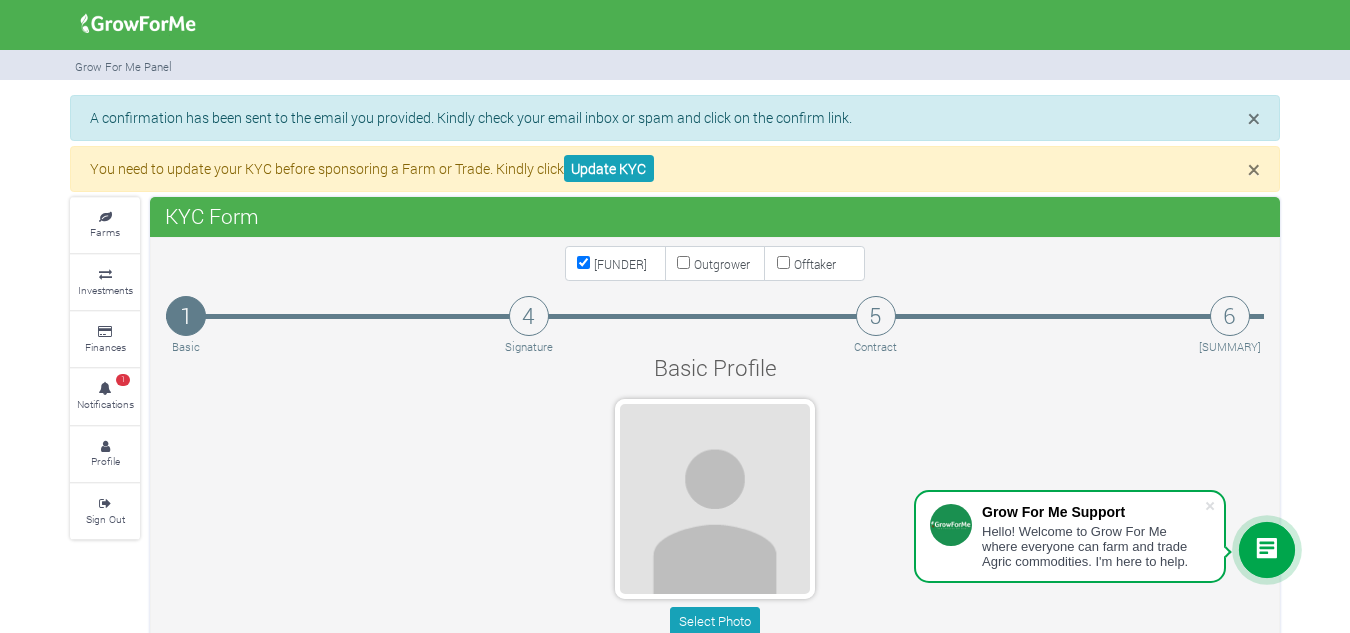 click on "A confirmation has been sent to the email you provided. Kindly check your email inbox or spam and click on the confirm link." at bounding box center (675, 117) 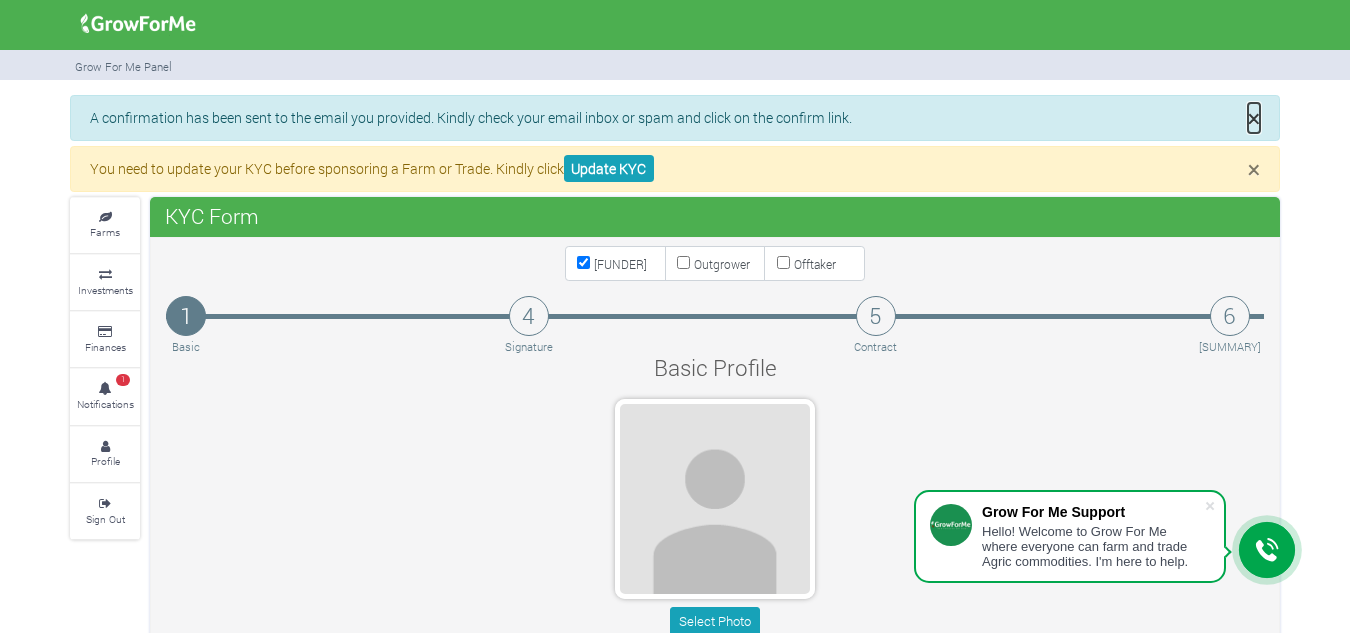 click on "×" at bounding box center (1254, 118) 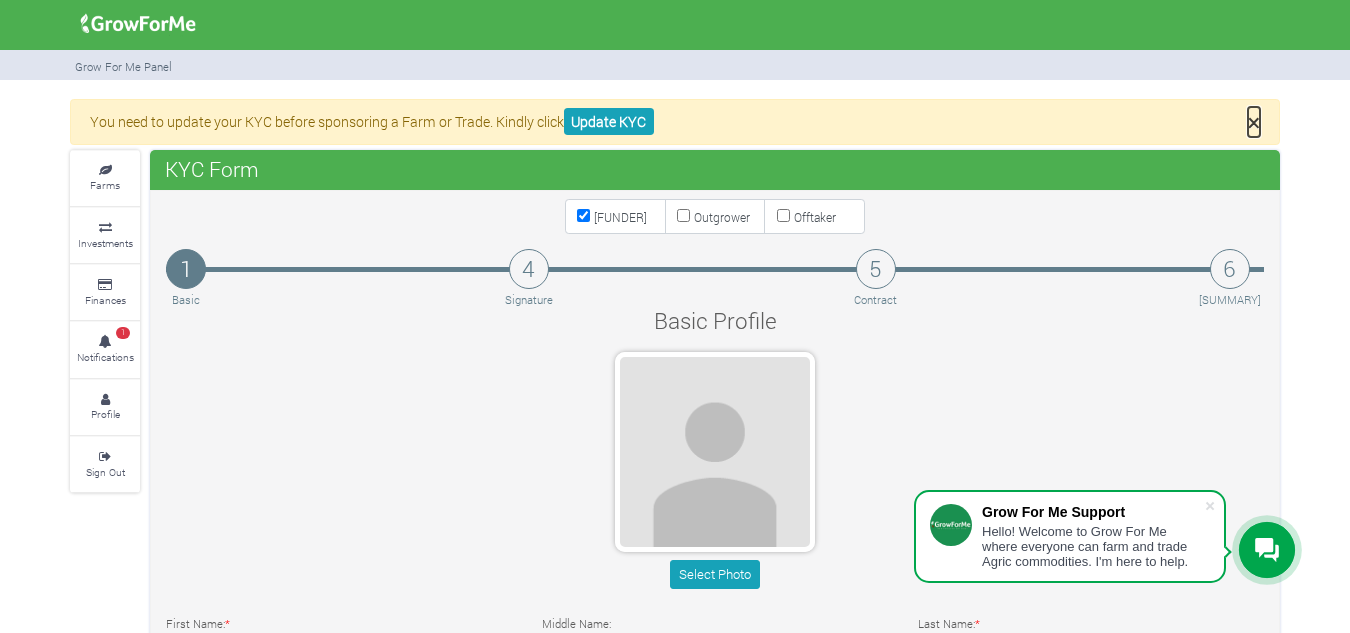 click on "×" at bounding box center (1254, 122) 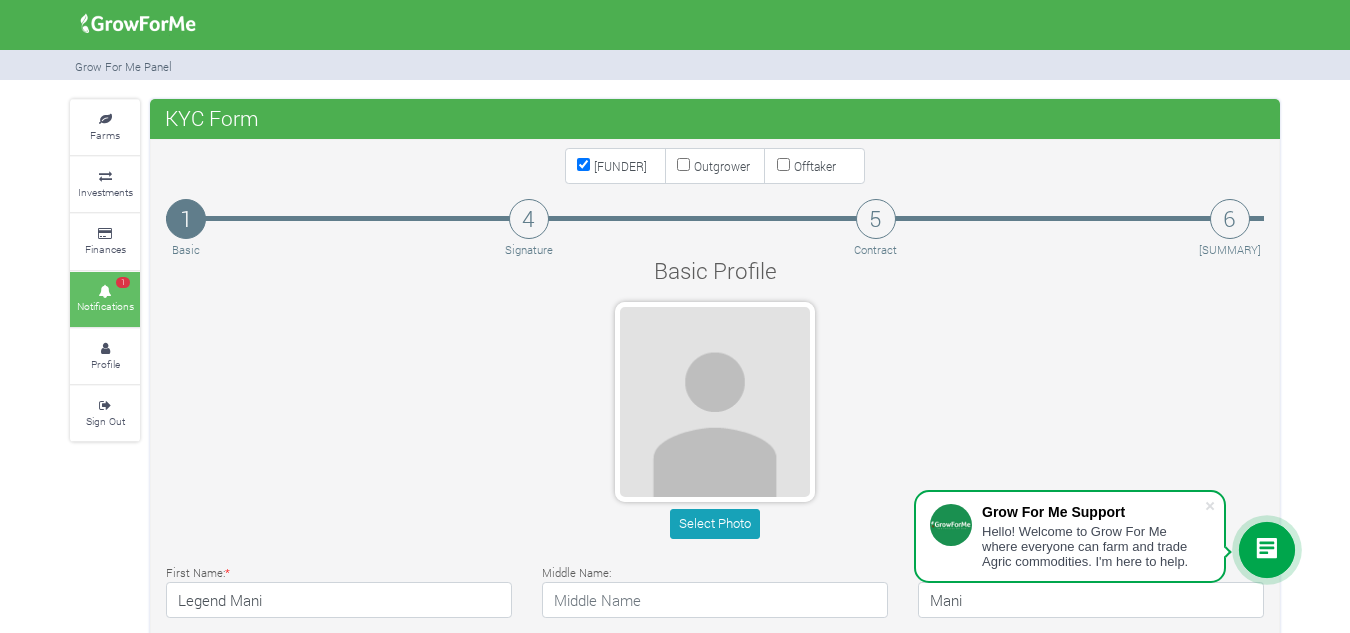 click at bounding box center (105, 292) 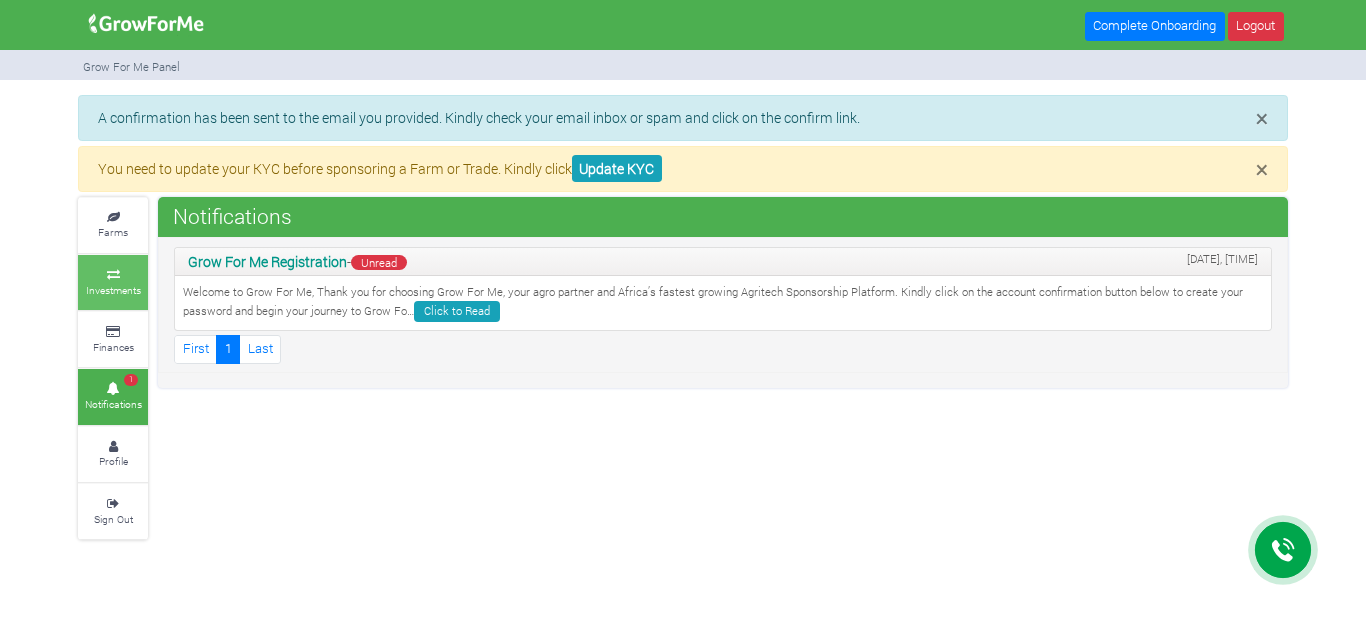 scroll, scrollTop: 0, scrollLeft: 0, axis: both 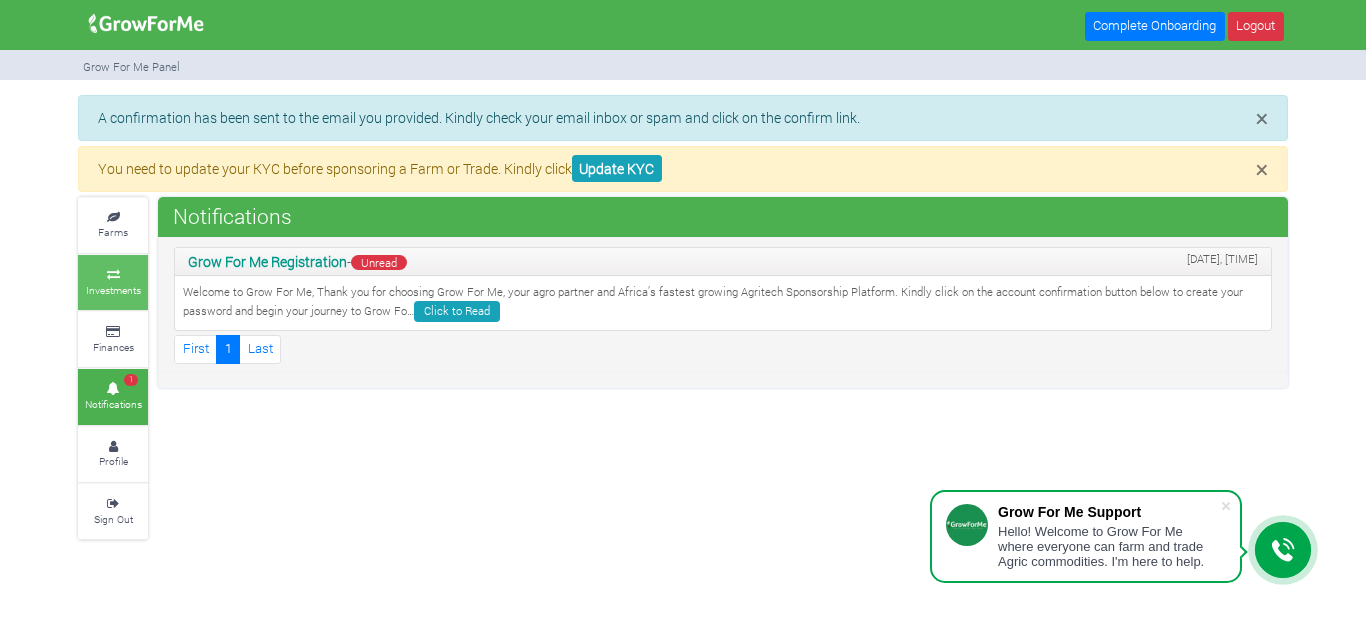click on "Investments" at bounding box center (113, 282) 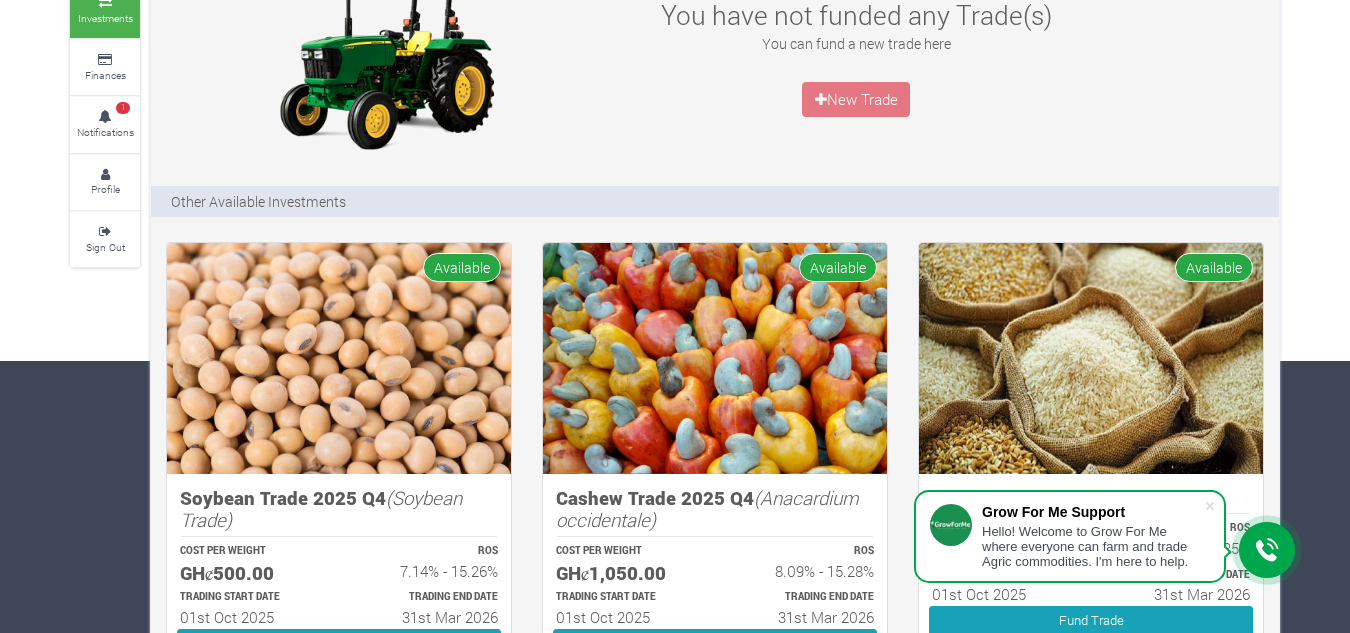 scroll, scrollTop: 0, scrollLeft: 0, axis: both 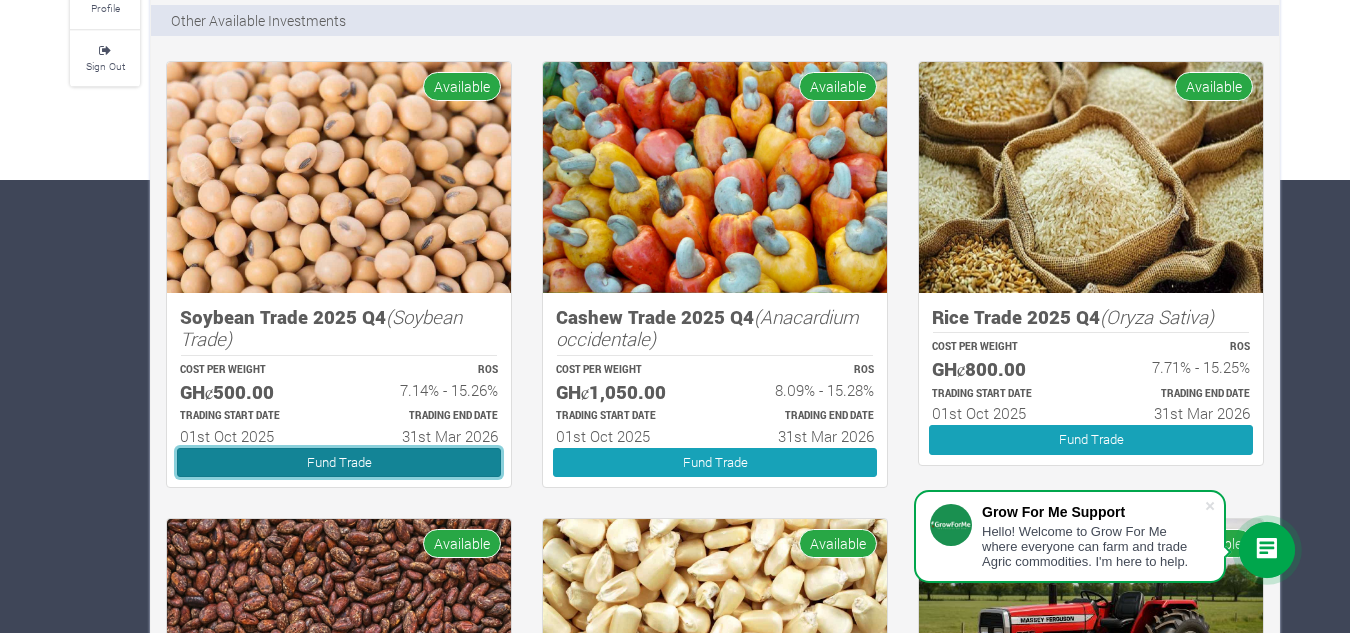 click on "Fund Trade" at bounding box center [339, 462] 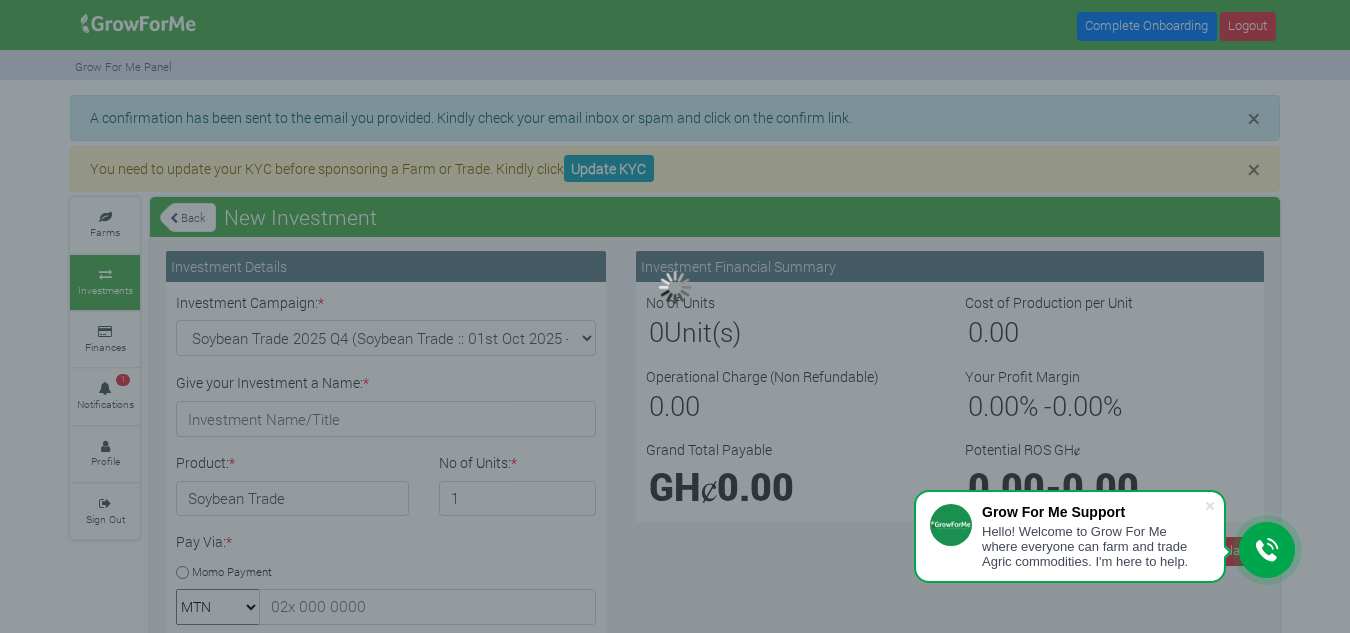 scroll, scrollTop: 0, scrollLeft: 0, axis: both 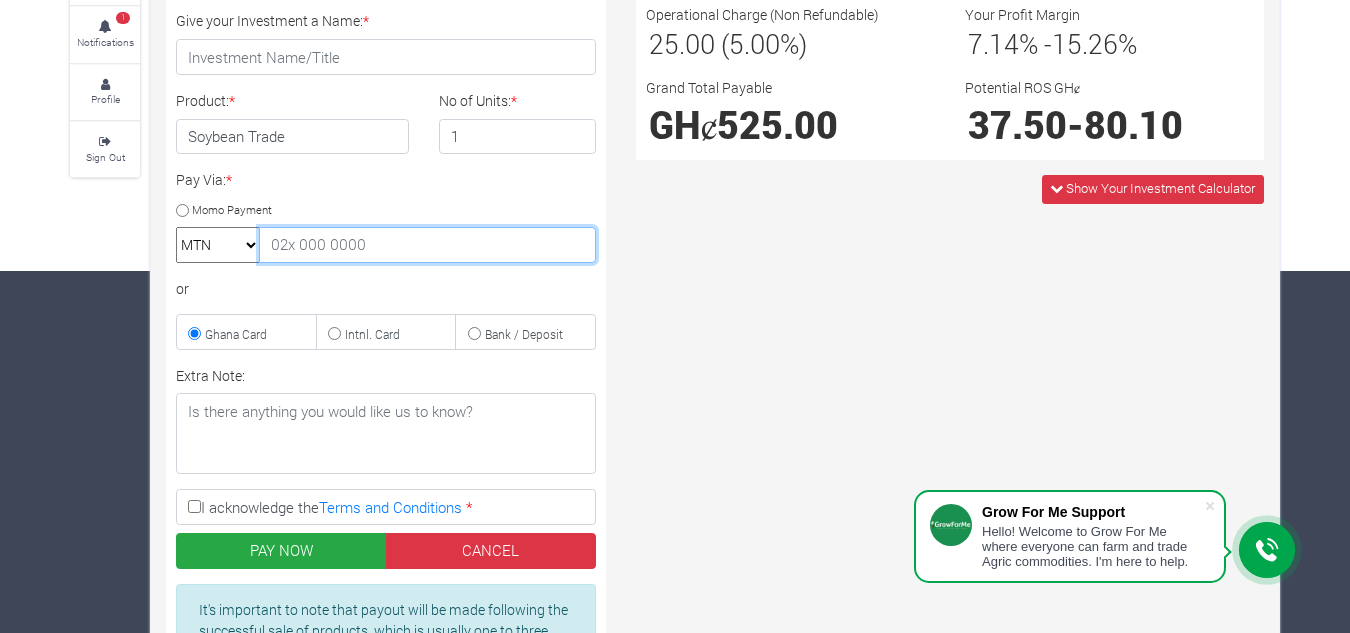 click at bounding box center (427, 245) 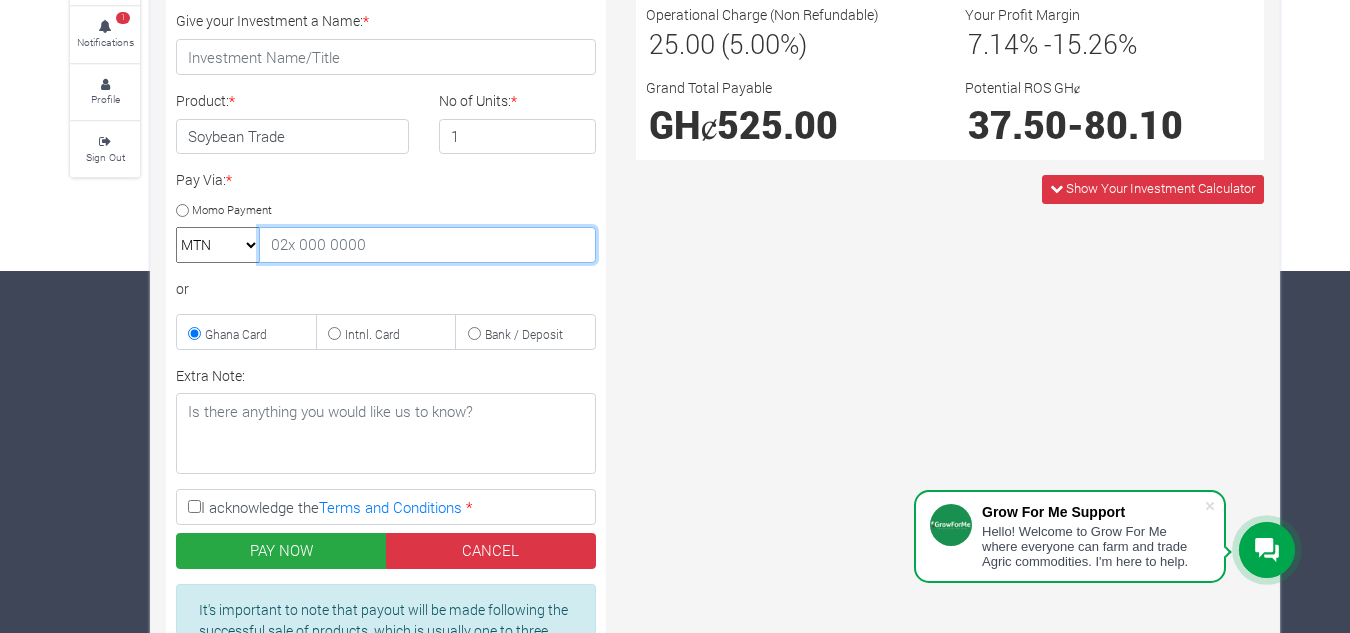 type on "[NUMBER]" 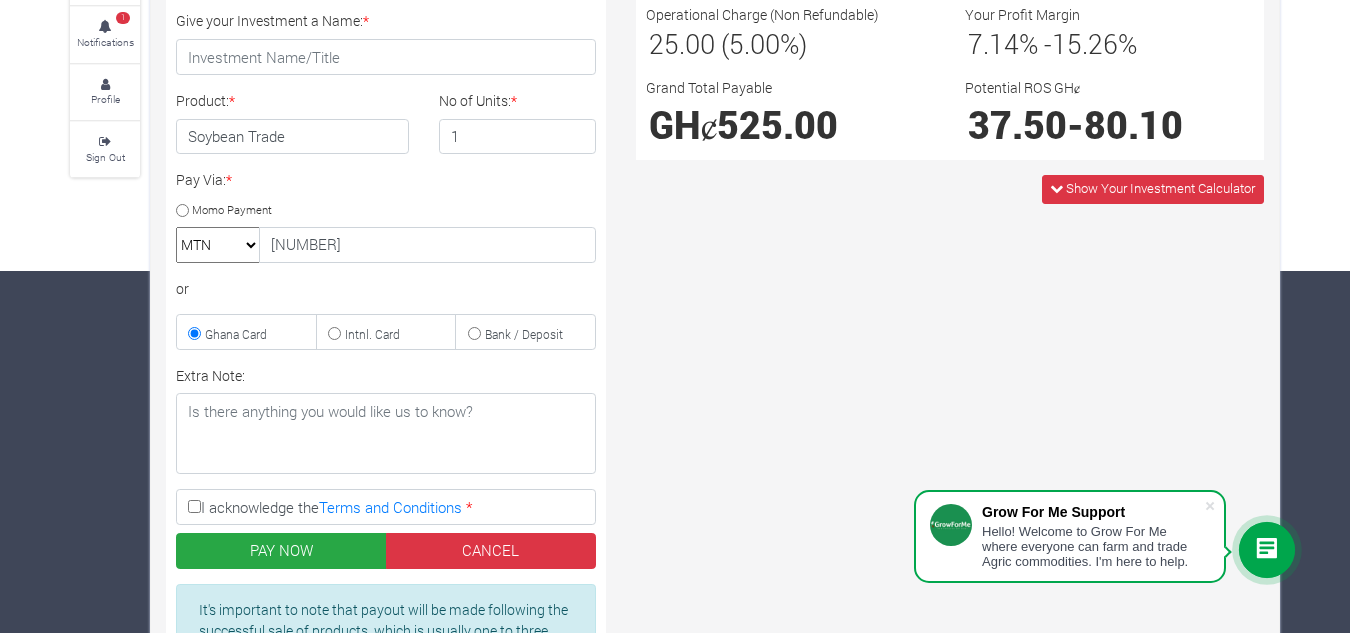 click on "Momo Payment" at bounding box center [182, 210] 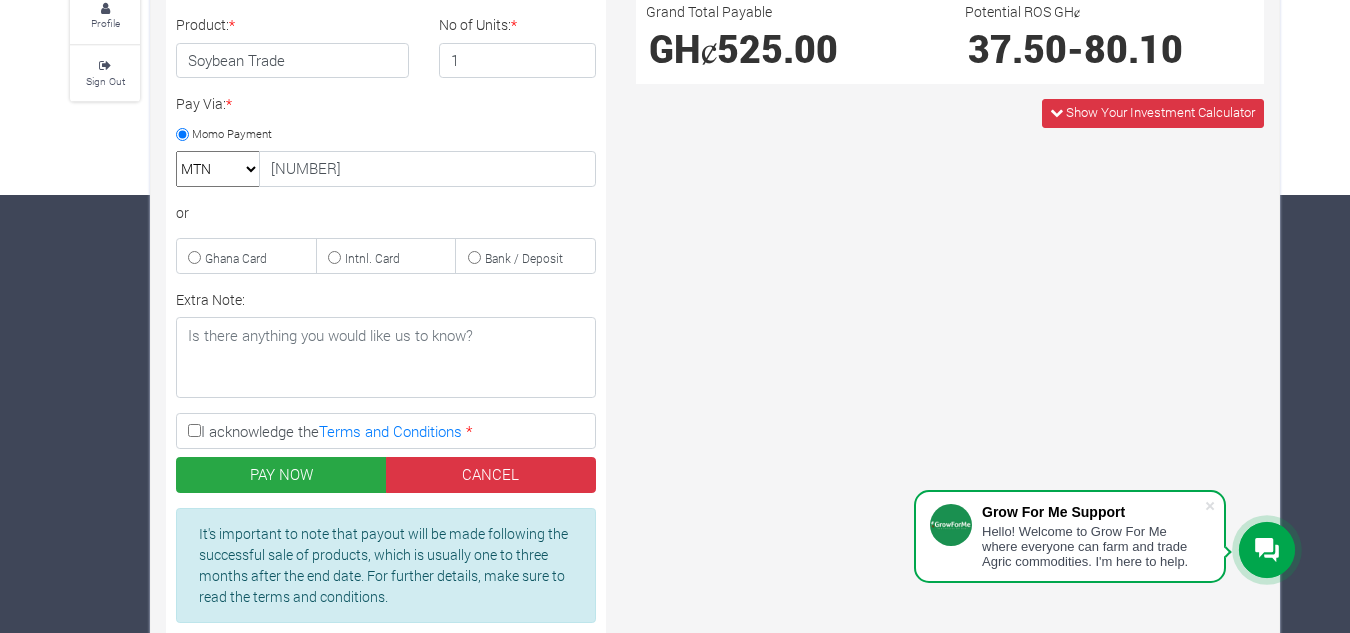 scroll, scrollTop: 439, scrollLeft: 0, axis: vertical 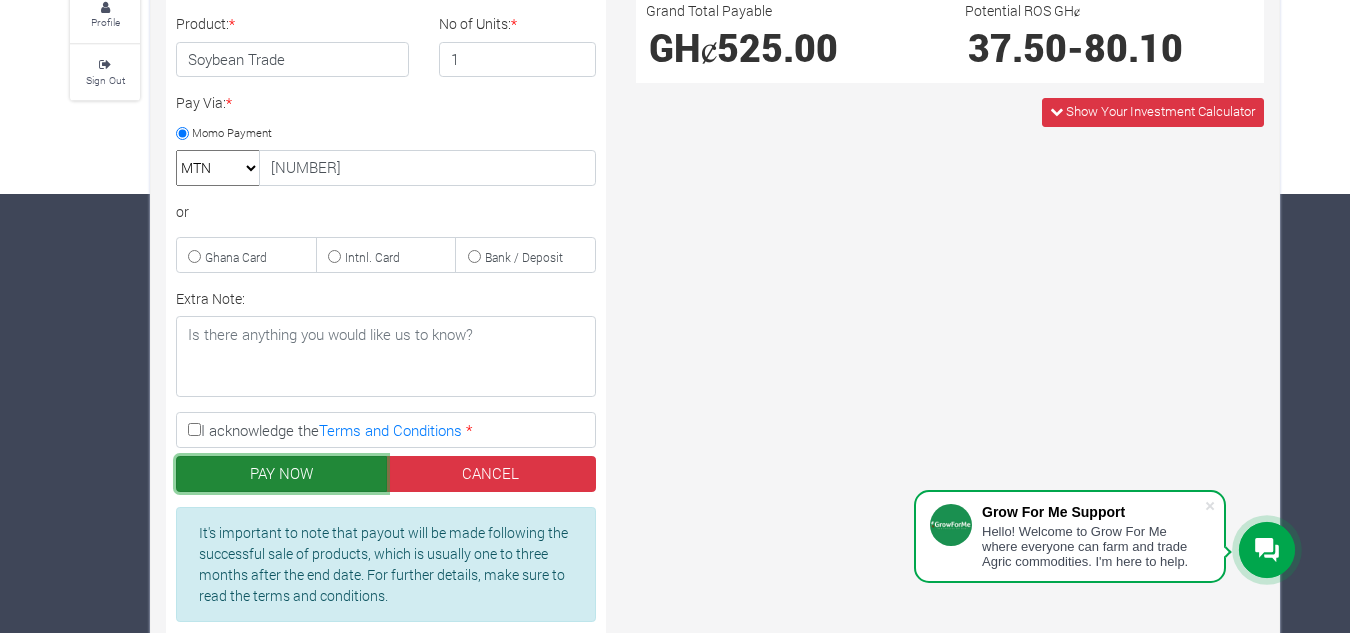 click on "PAY NOW" at bounding box center (281, 474) 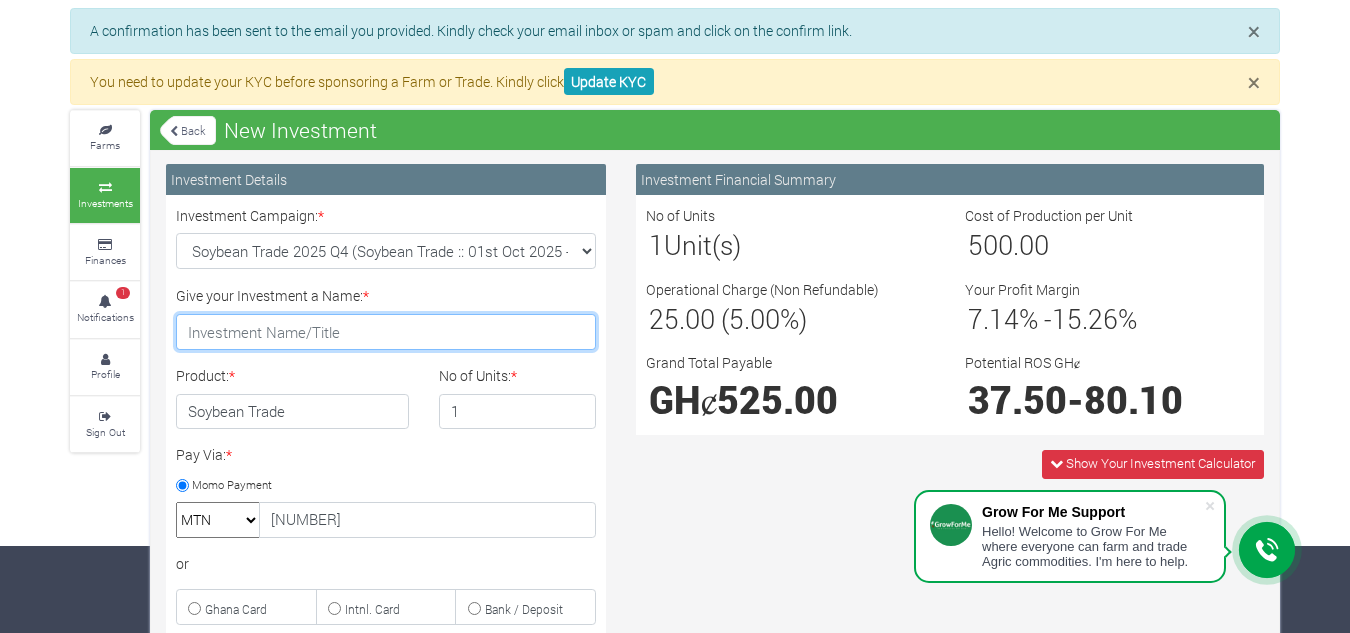 scroll, scrollTop: 63, scrollLeft: 0, axis: vertical 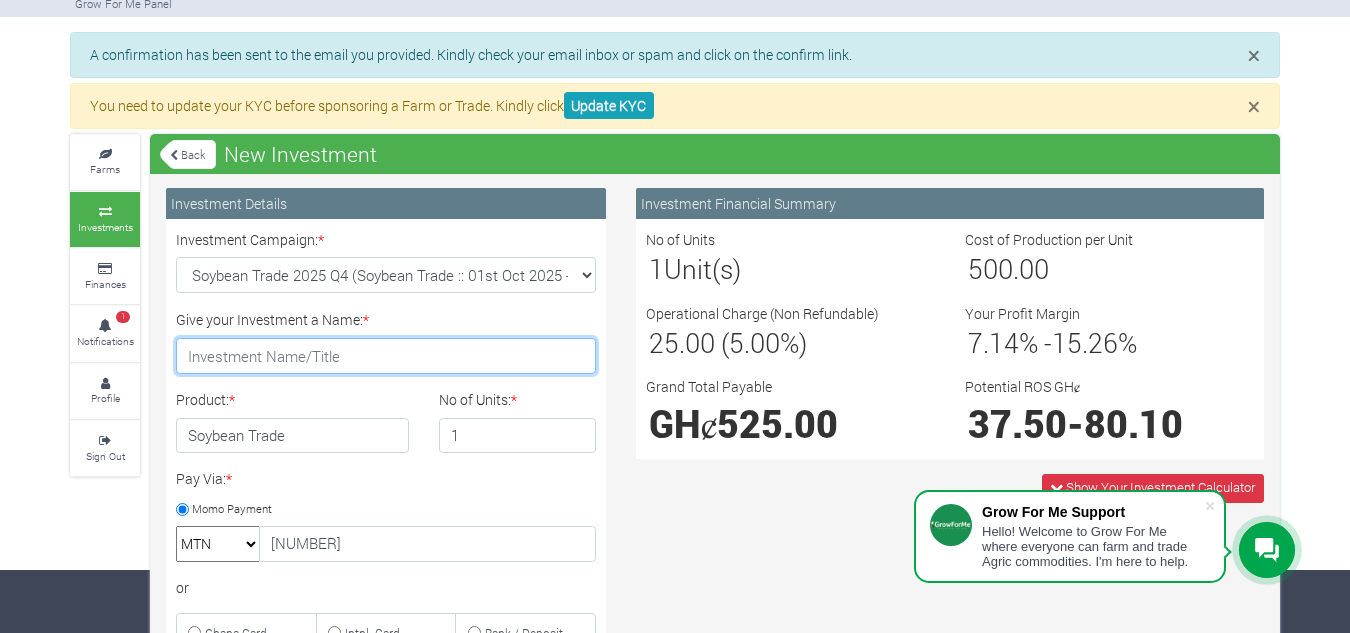 click on "Give your Investment a Name: *" at bounding box center (386, 356) 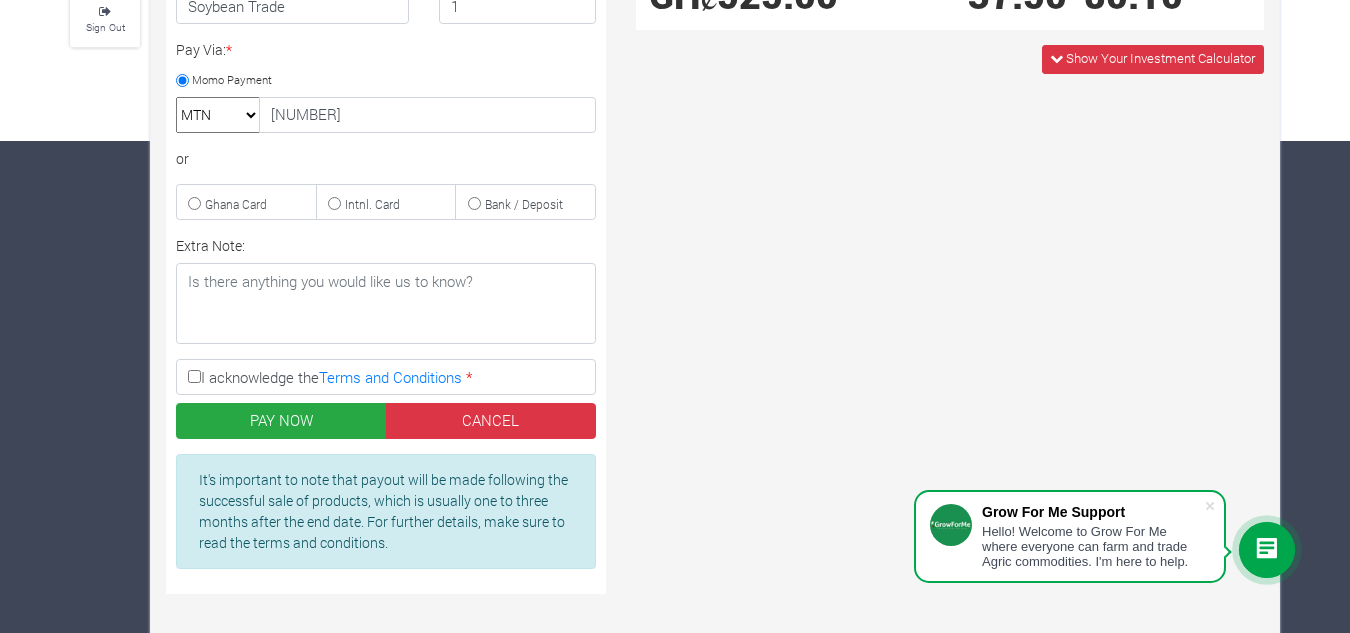 scroll, scrollTop: 501, scrollLeft: 0, axis: vertical 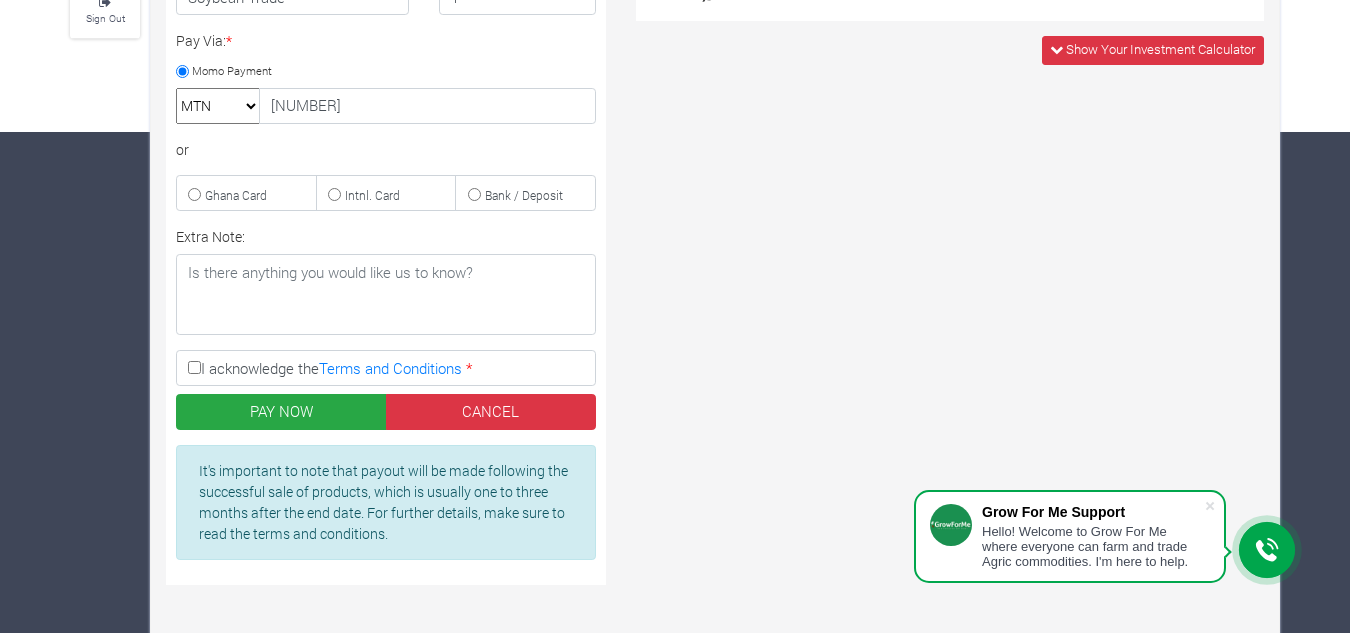 type on "Nex" 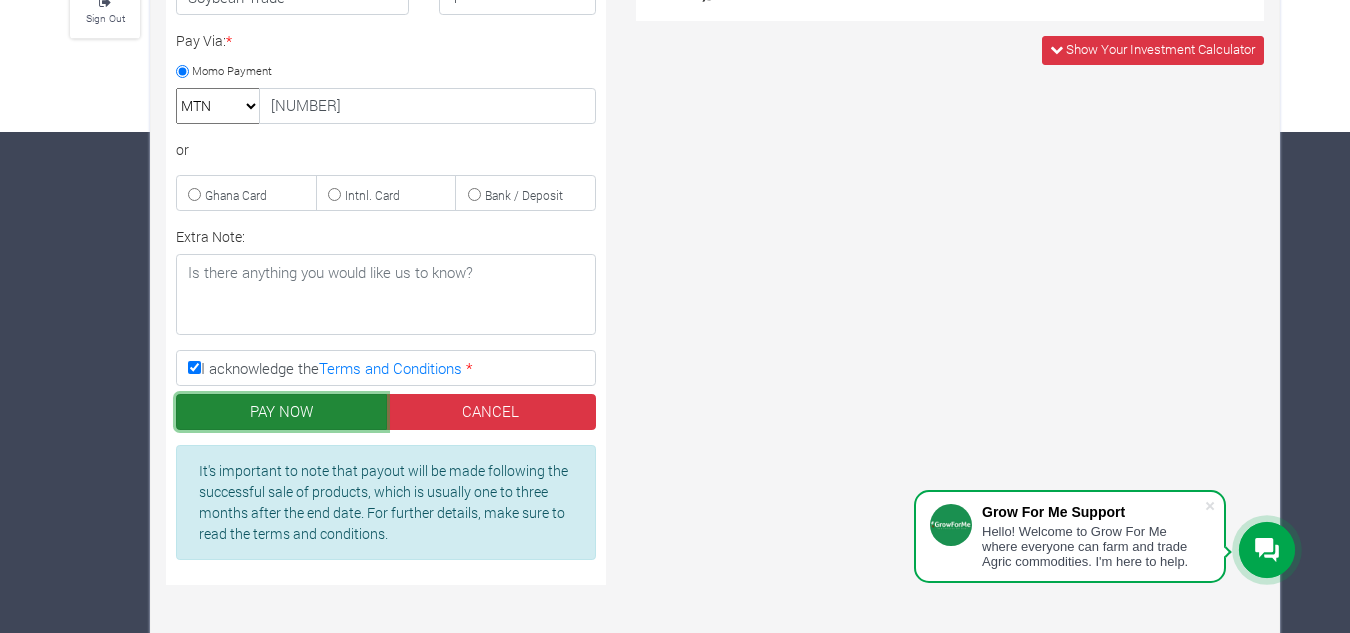 click on "PAY NOW" at bounding box center [281, 412] 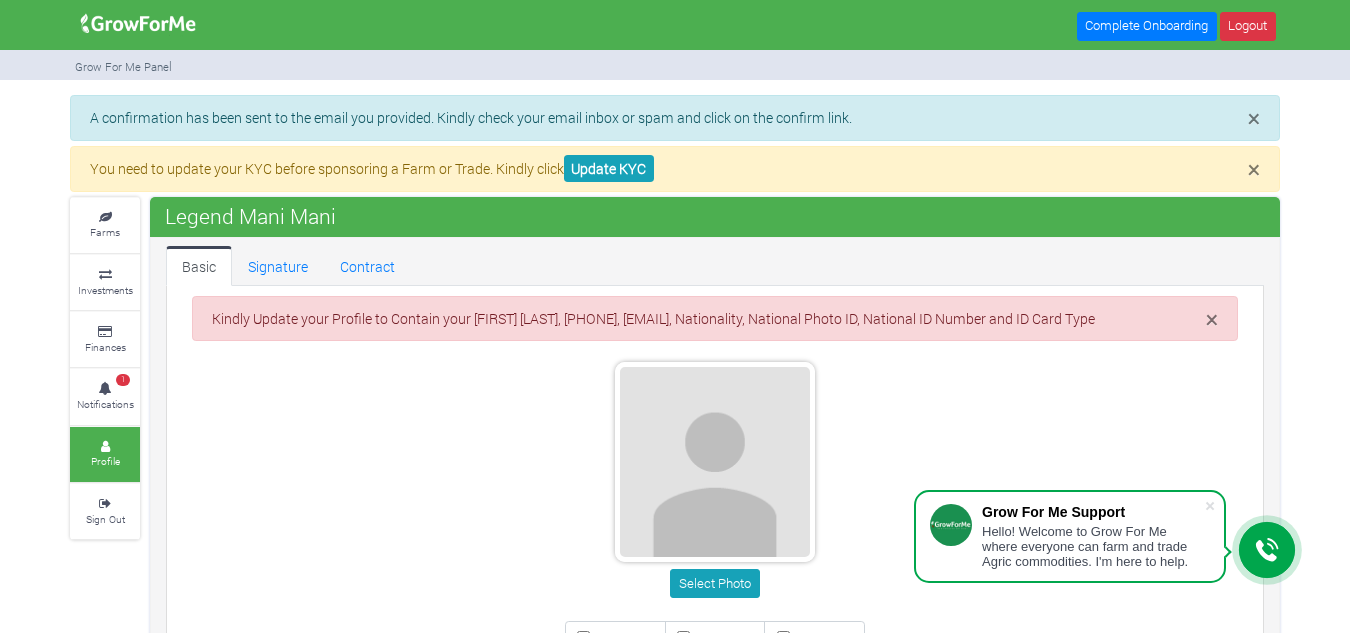 scroll, scrollTop: 0, scrollLeft: 0, axis: both 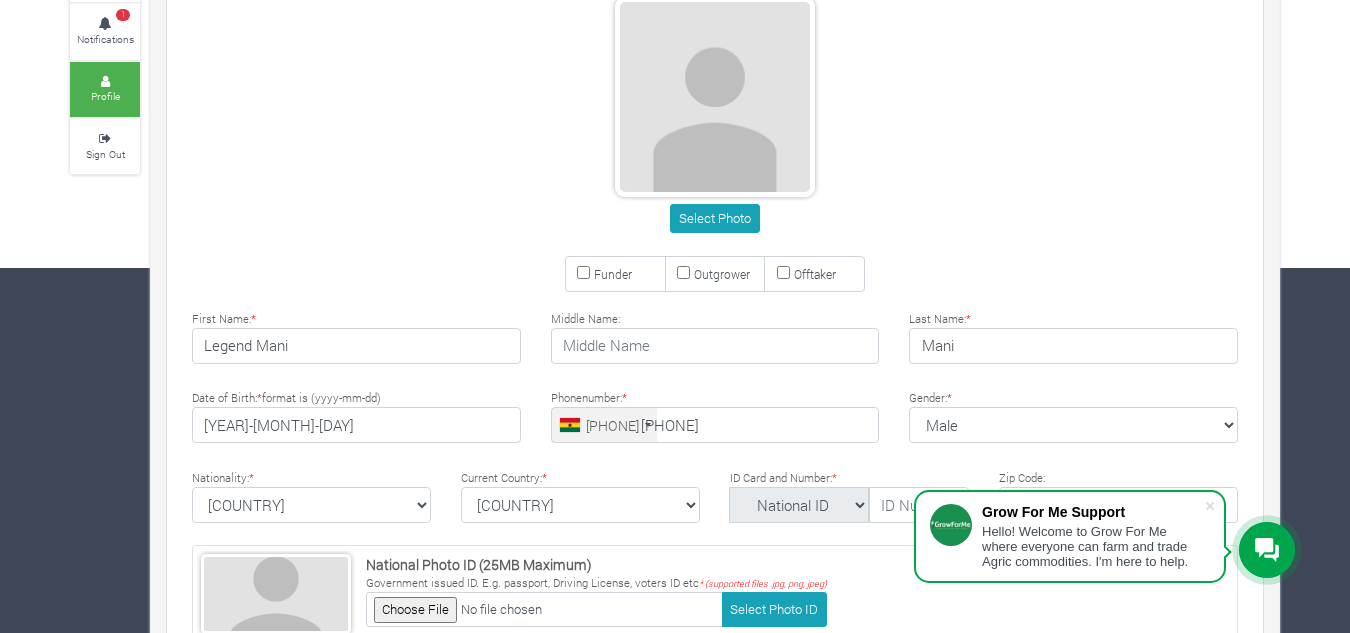 click on "Funder" at bounding box center [583, 272] 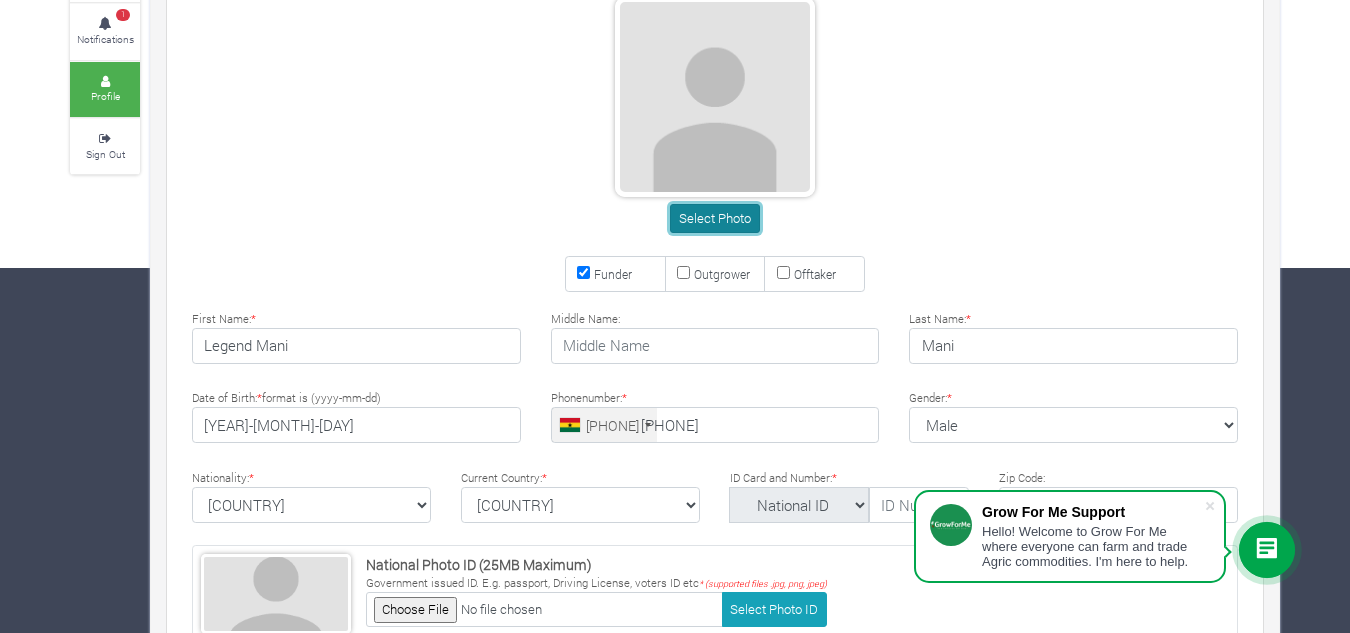 click on "Select Photo" at bounding box center (714, 218) 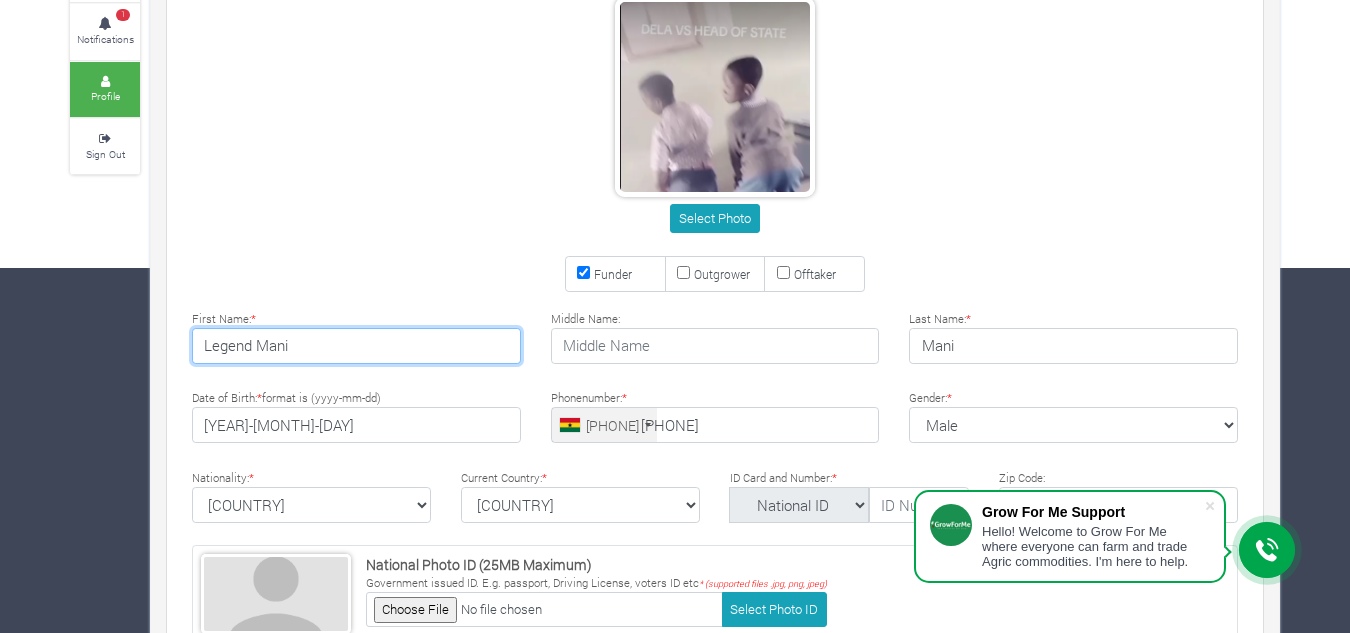 click on "Legend Mani" at bounding box center (356, 346) 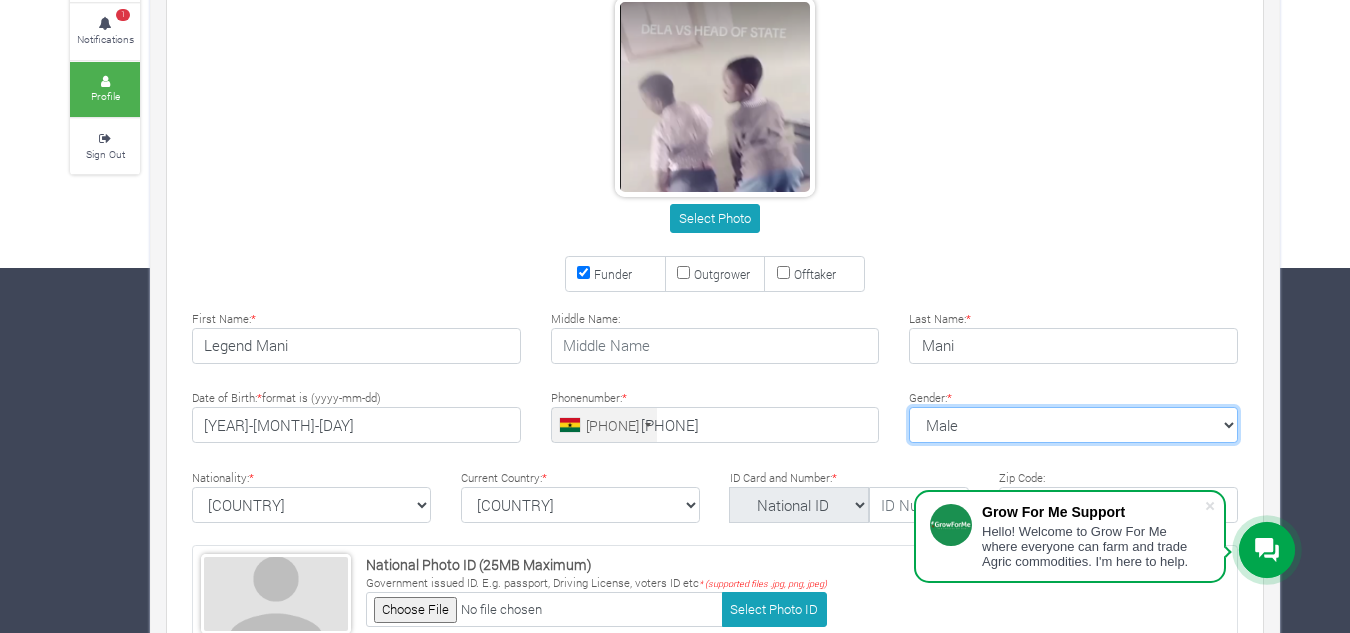 click on "[GENDER]
[GENDER]
[GENDER]" at bounding box center [1073, 425] 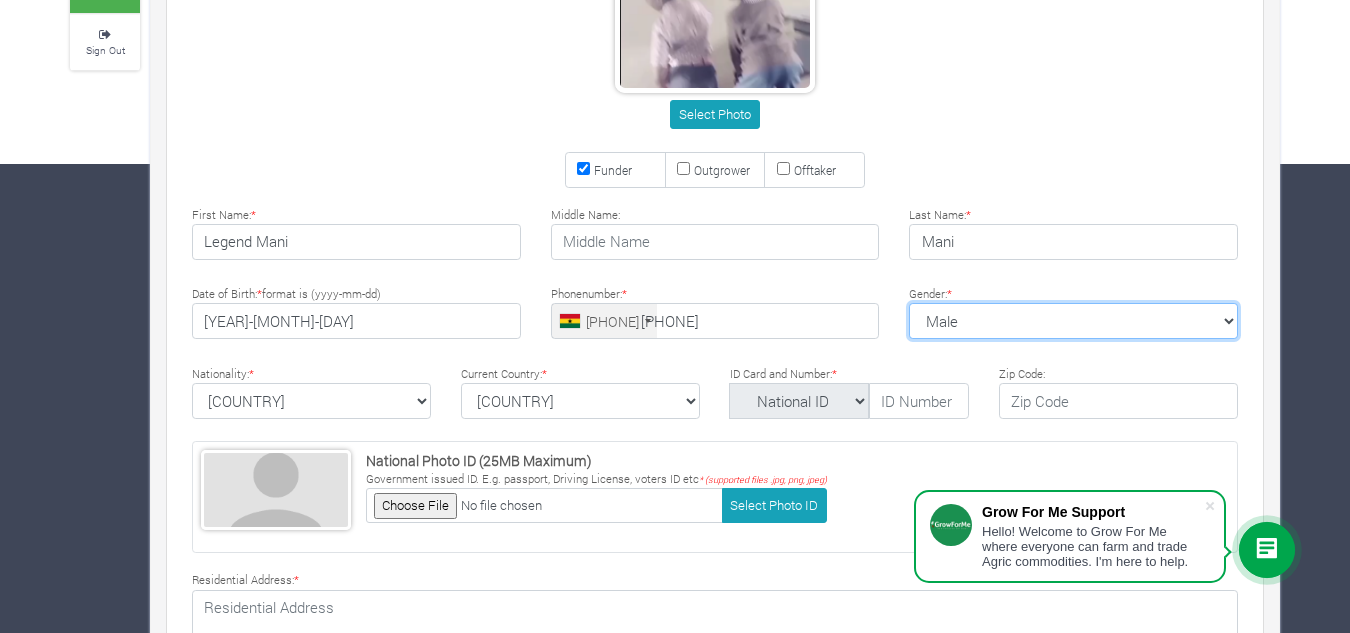 scroll, scrollTop: 470, scrollLeft: 0, axis: vertical 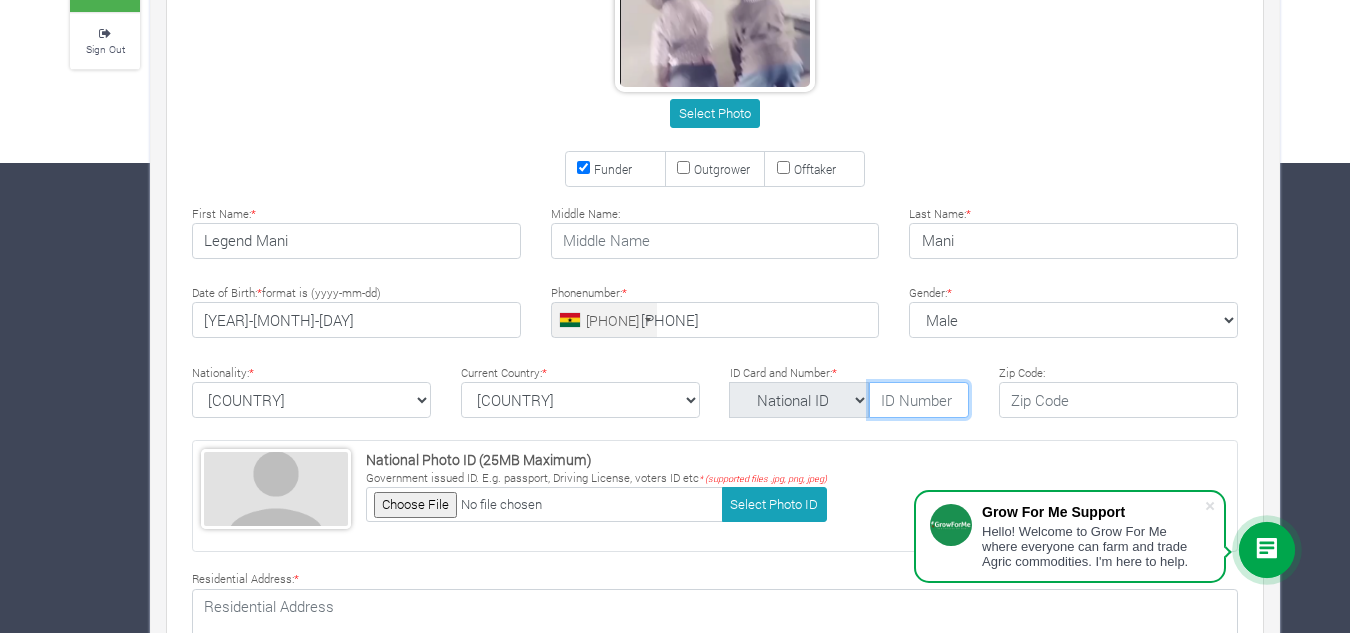 click at bounding box center [919, 400] 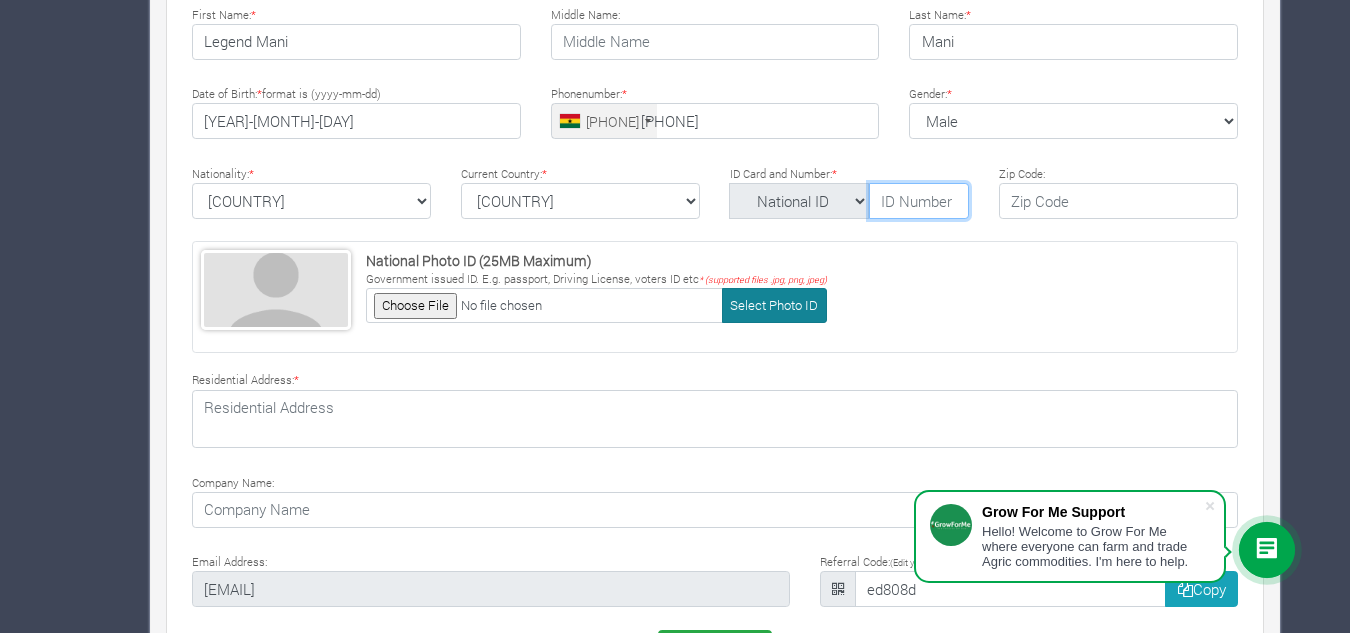 scroll, scrollTop: 744, scrollLeft: 0, axis: vertical 